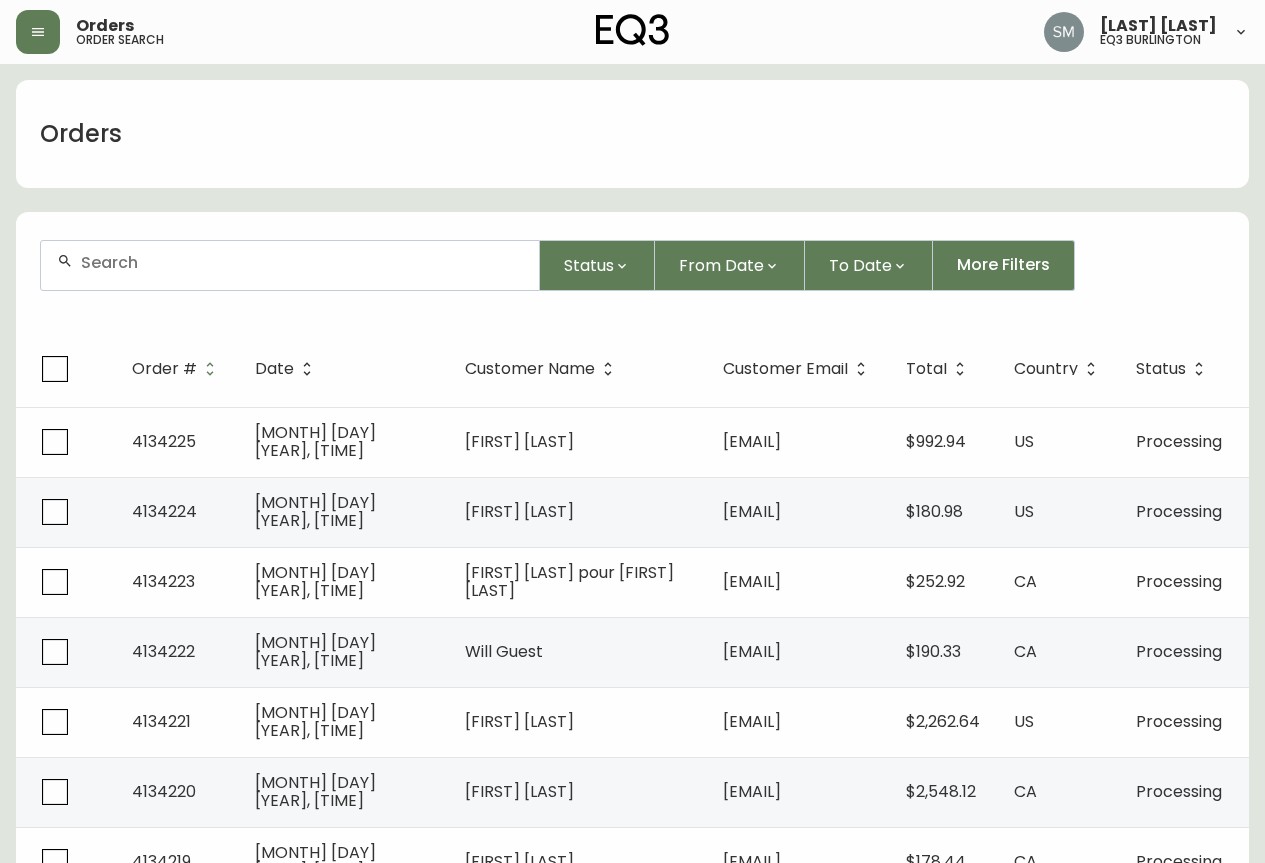 scroll, scrollTop: 1364, scrollLeft: 0, axis: vertical 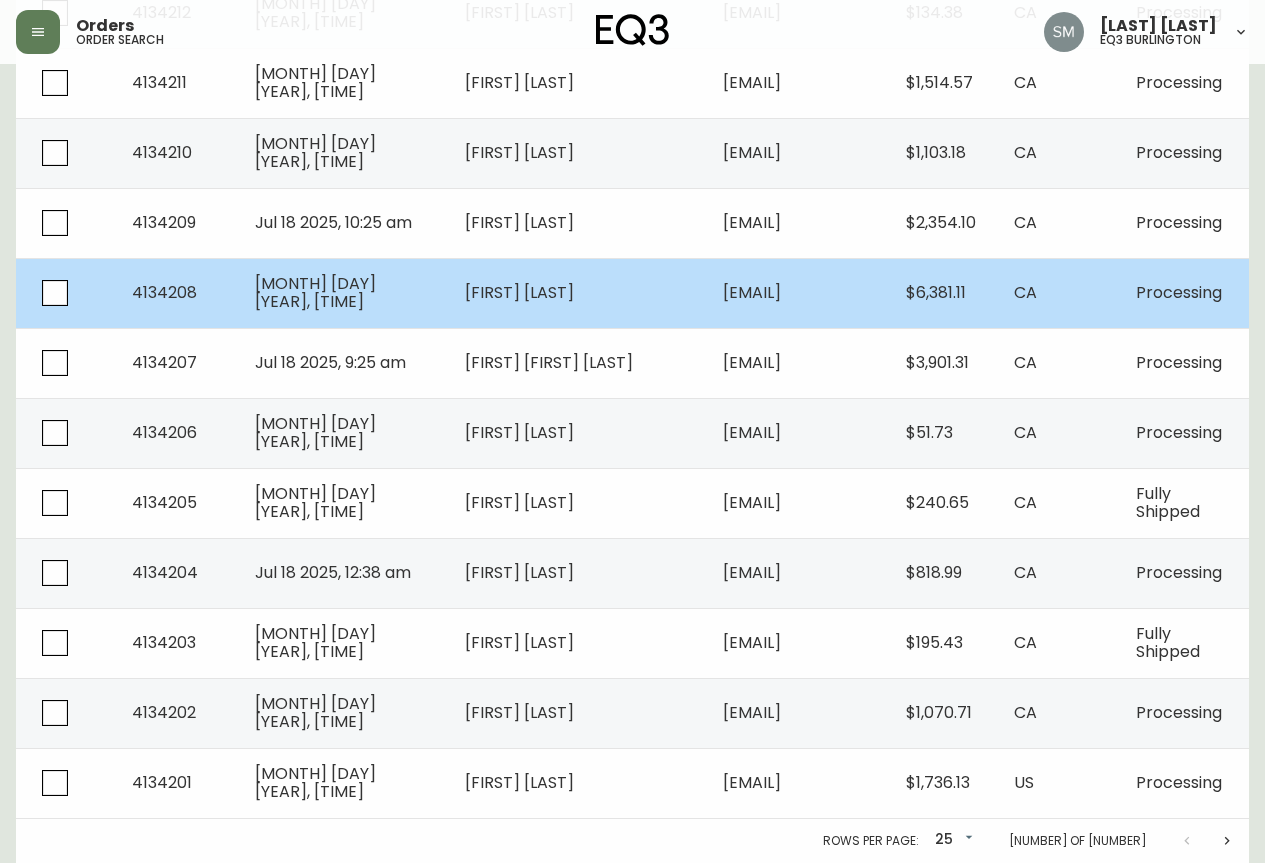 click on "[EMAIL]" at bounding box center [752, 292] 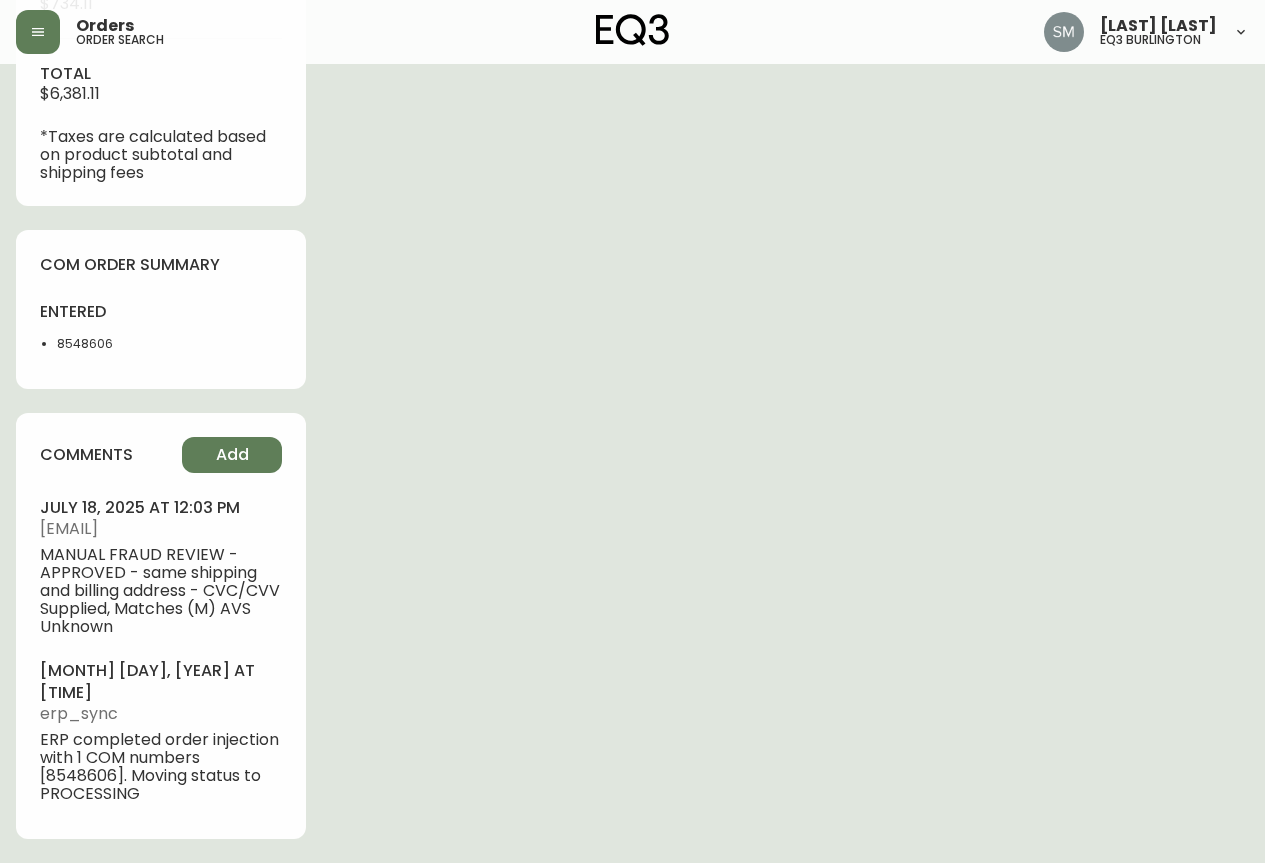 scroll, scrollTop: 977, scrollLeft: 0, axis: vertical 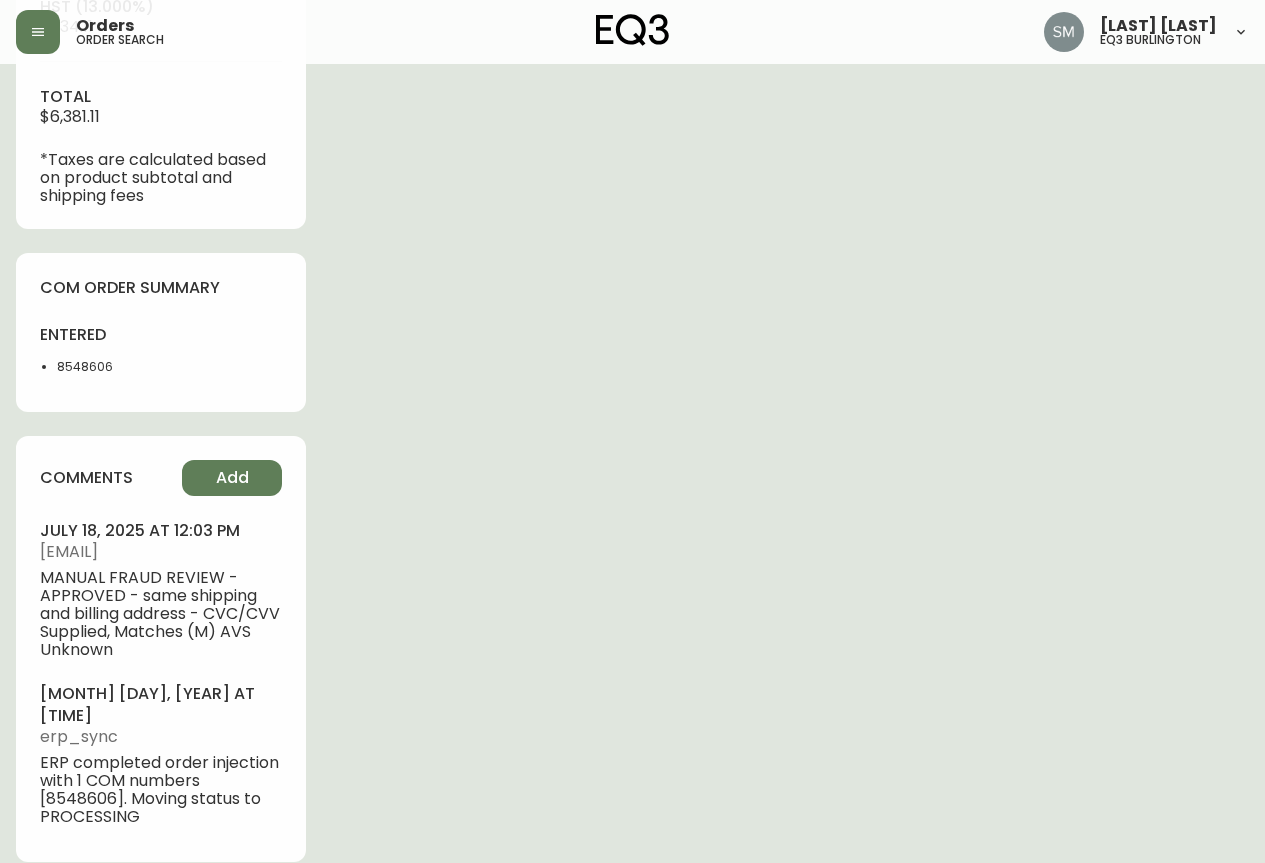 type on "Processing" 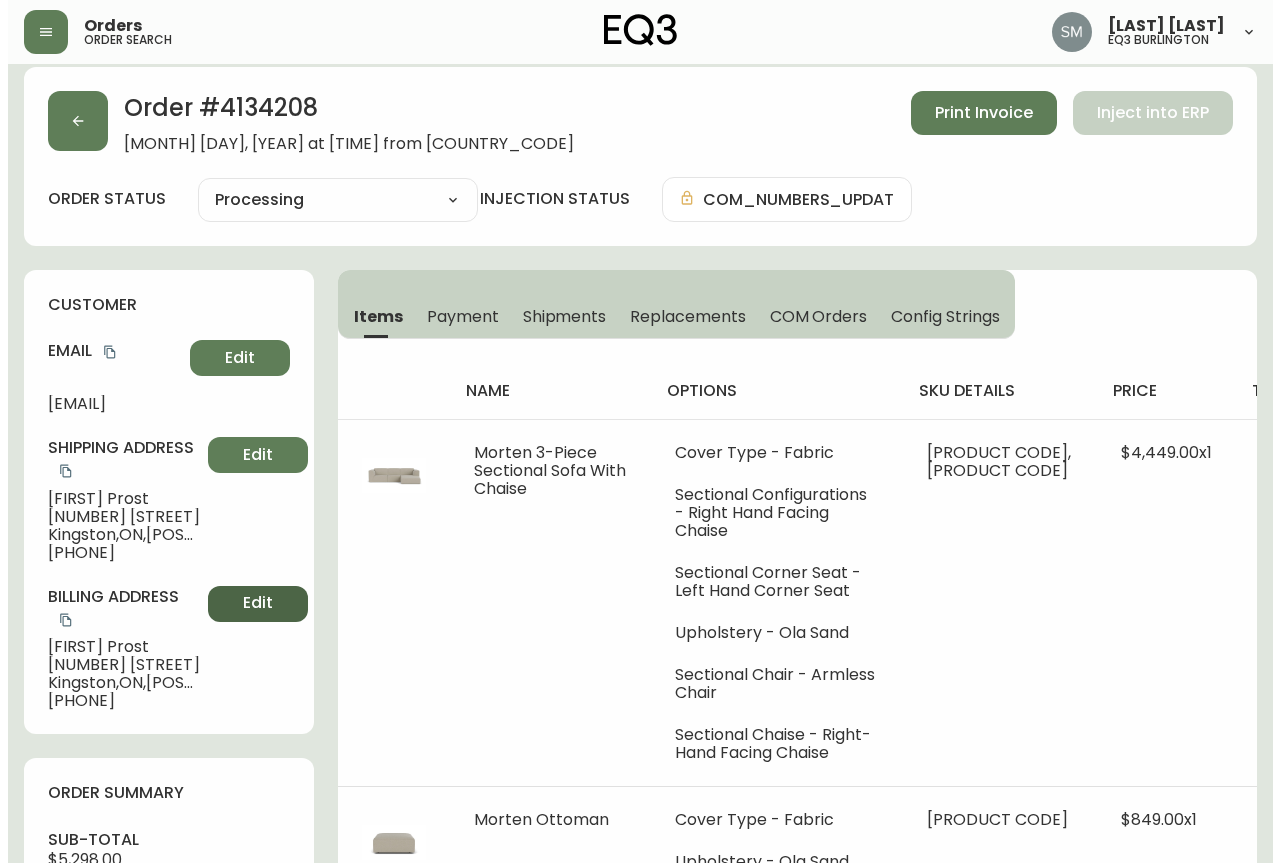 scroll, scrollTop: 0, scrollLeft: 0, axis: both 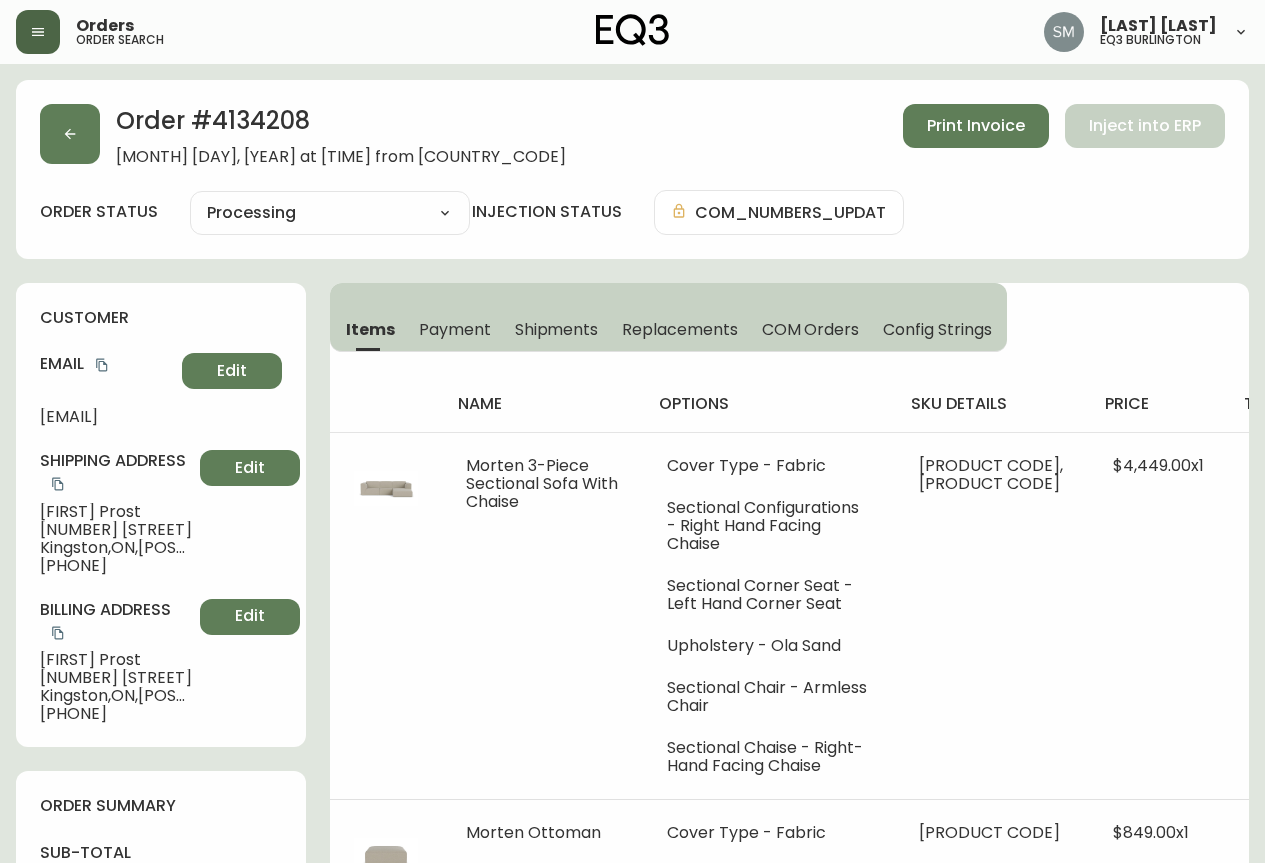 click 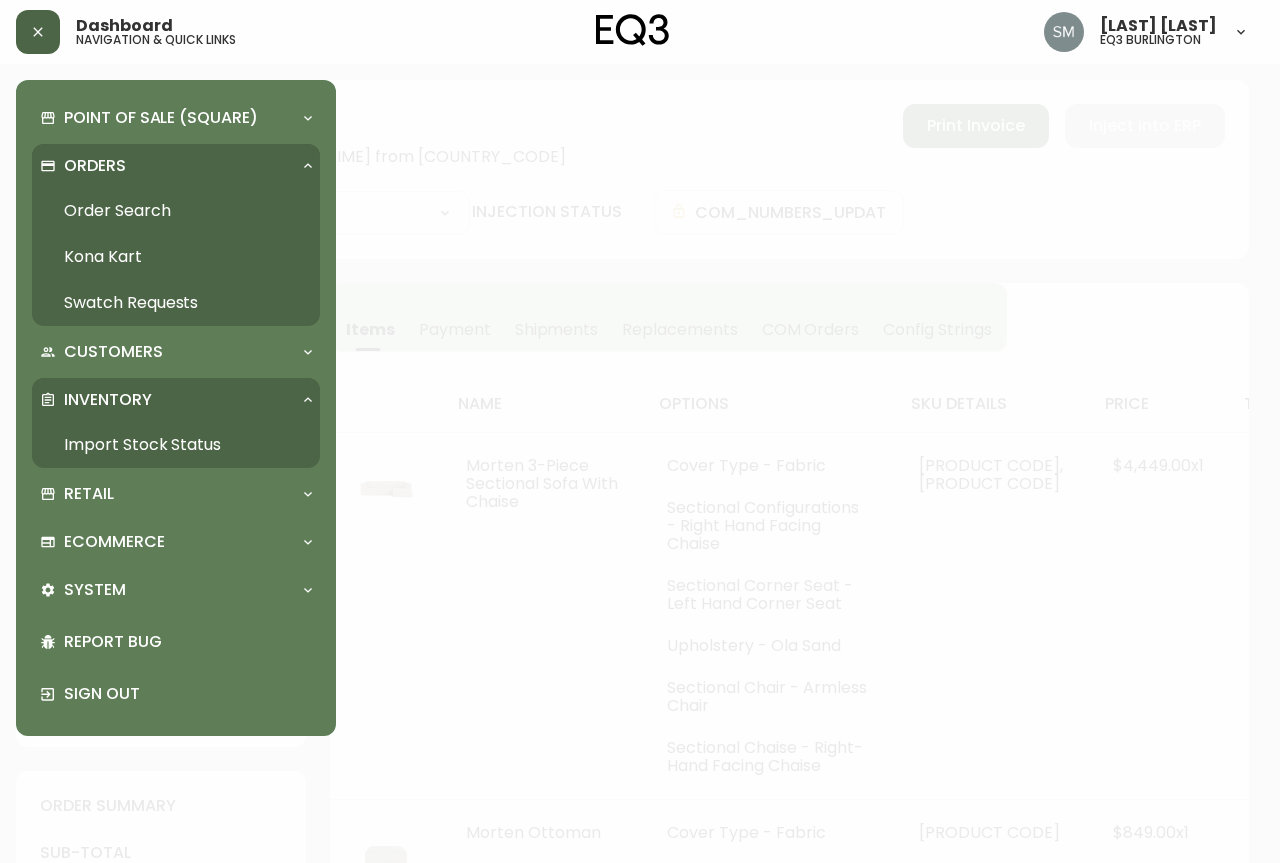 click on "Orders" at bounding box center (166, 166) 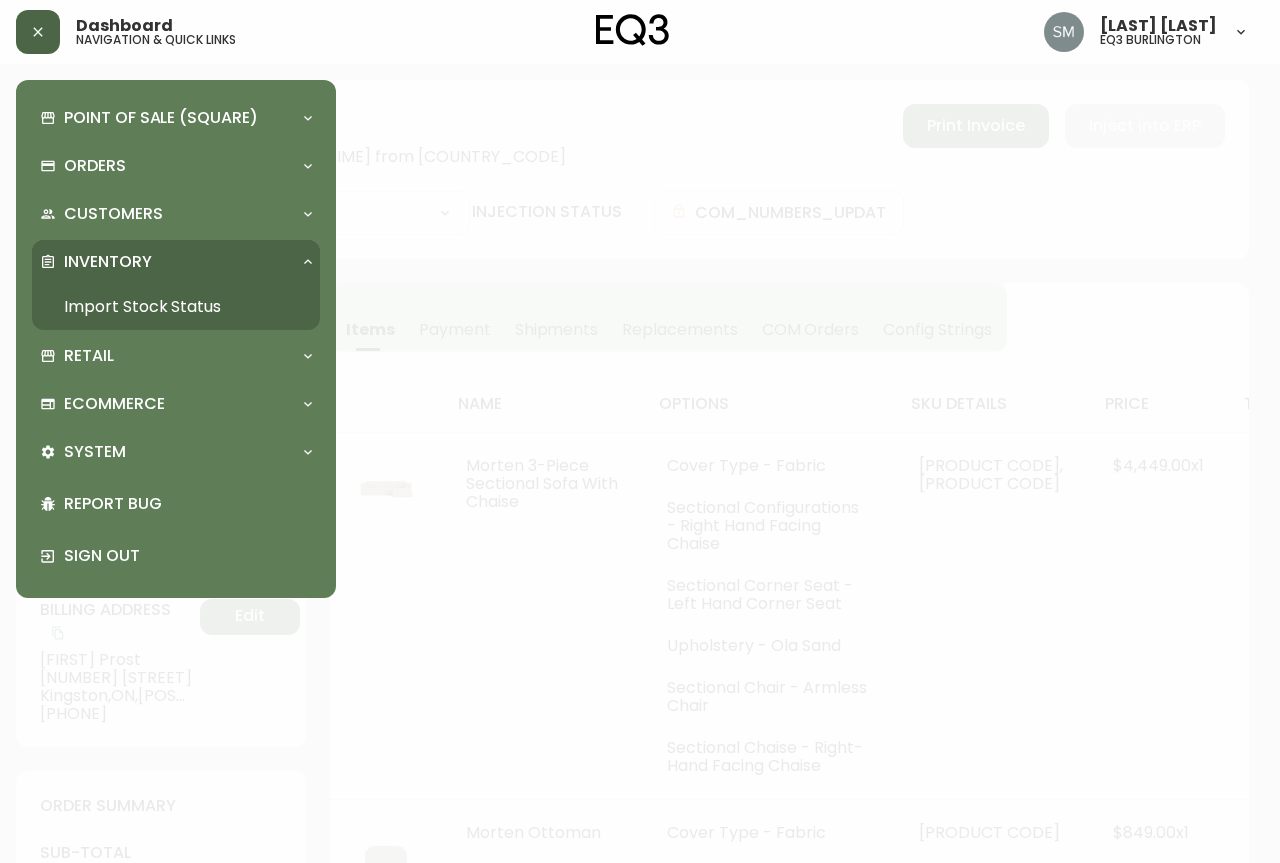 click on "Inventory" at bounding box center (166, 262) 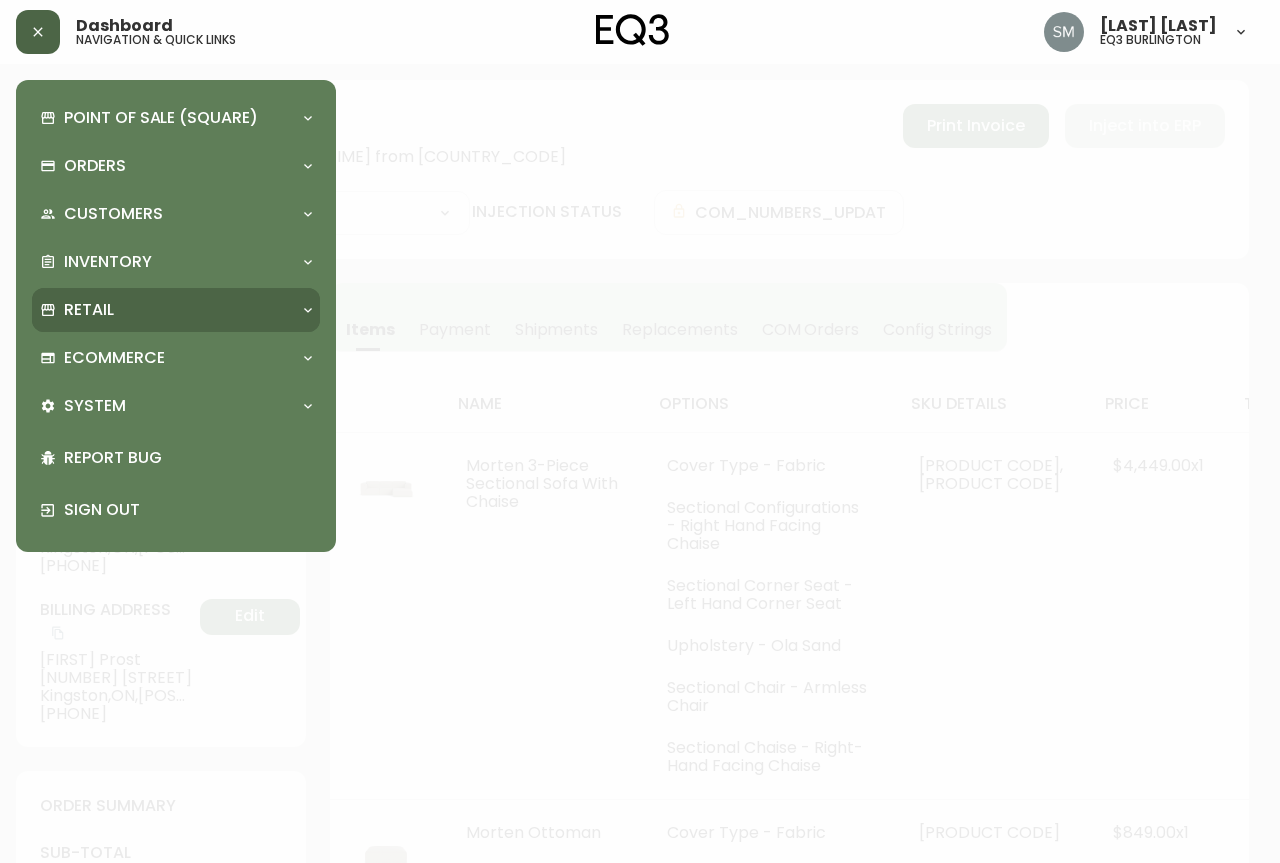 click on "Retail" at bounding box center [176, 310] 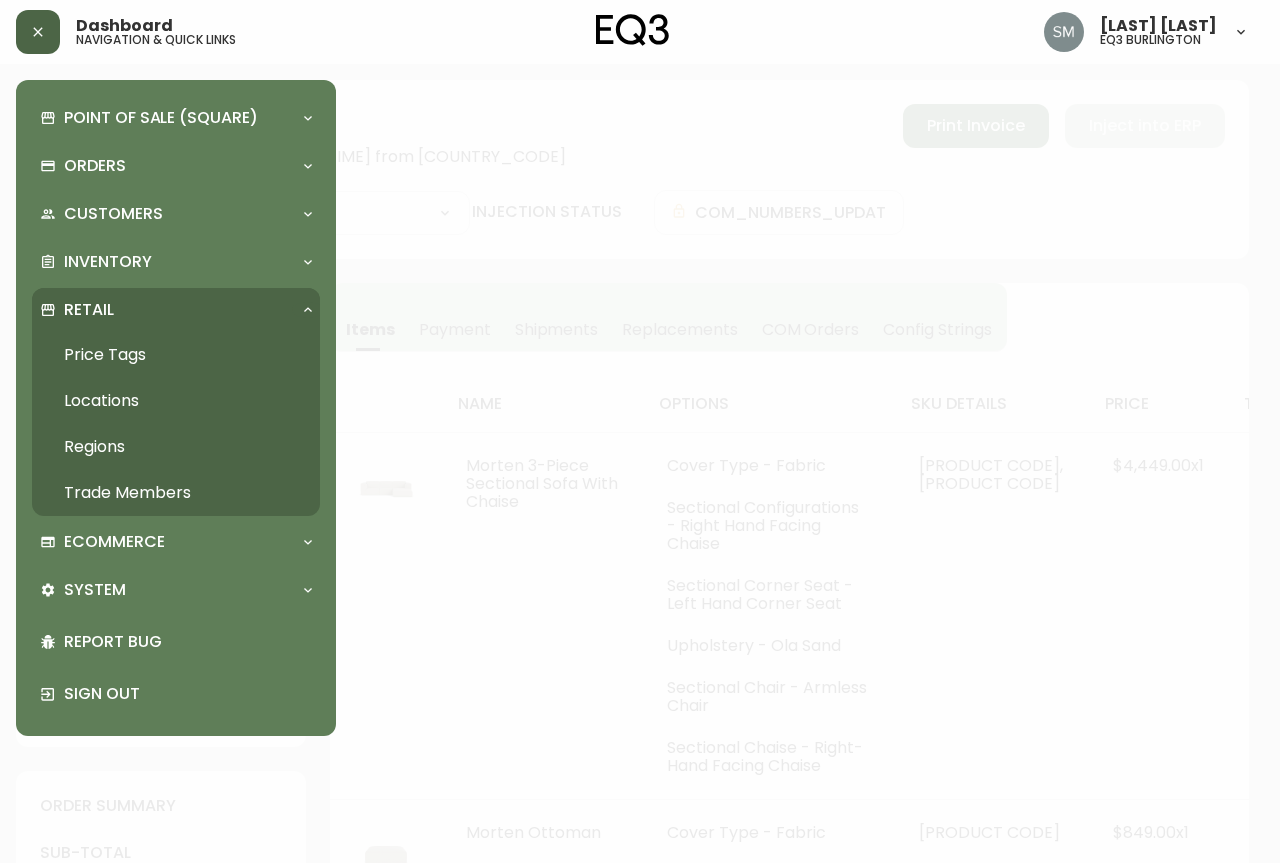 click on "Price Tags" at bounding box center (176, 355) 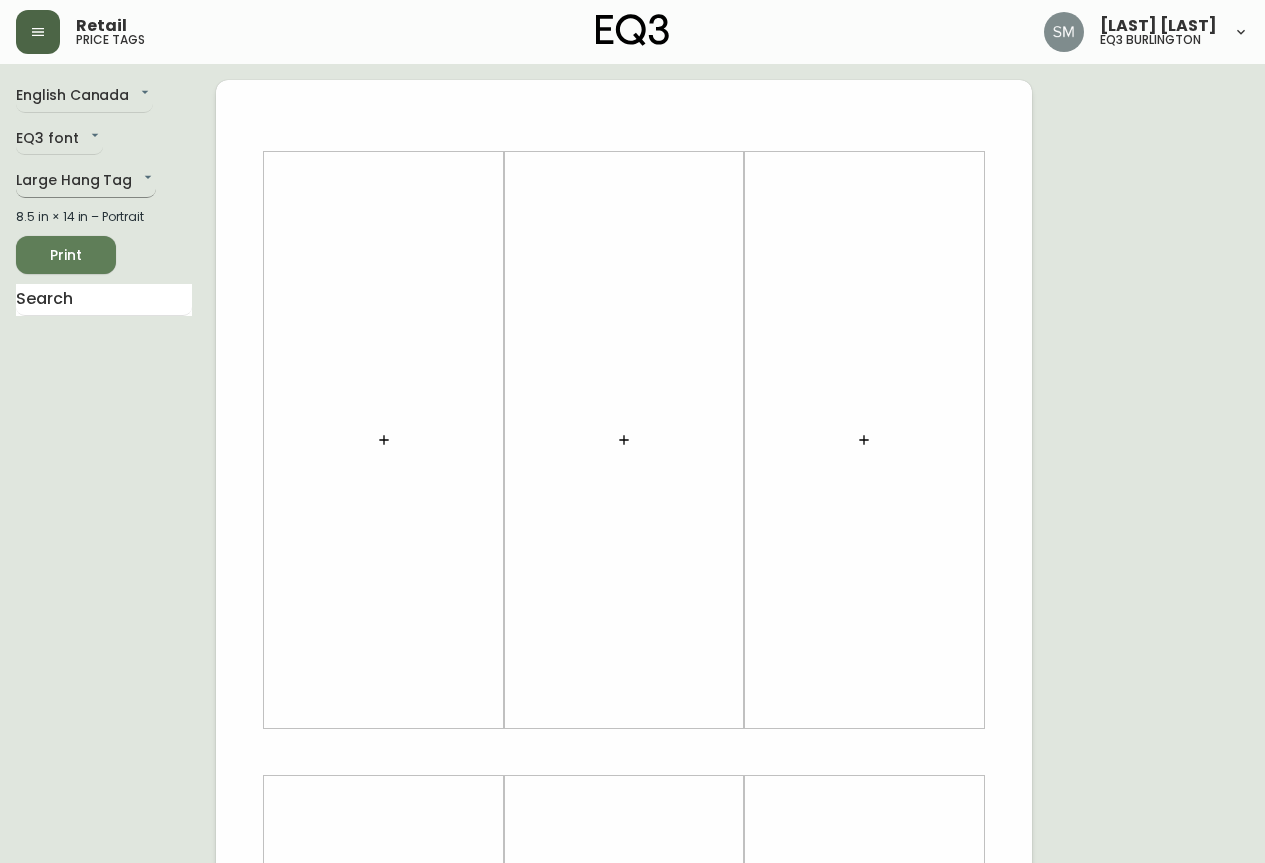 click on "Retail price tags [LAST] [LAST] eq3 burlington   English [STATE] en_CA EQ3 font EQ3 Large Hang Tag large 8.5 in × 14 in – Portrait Print" at bounding box center (632, 712) 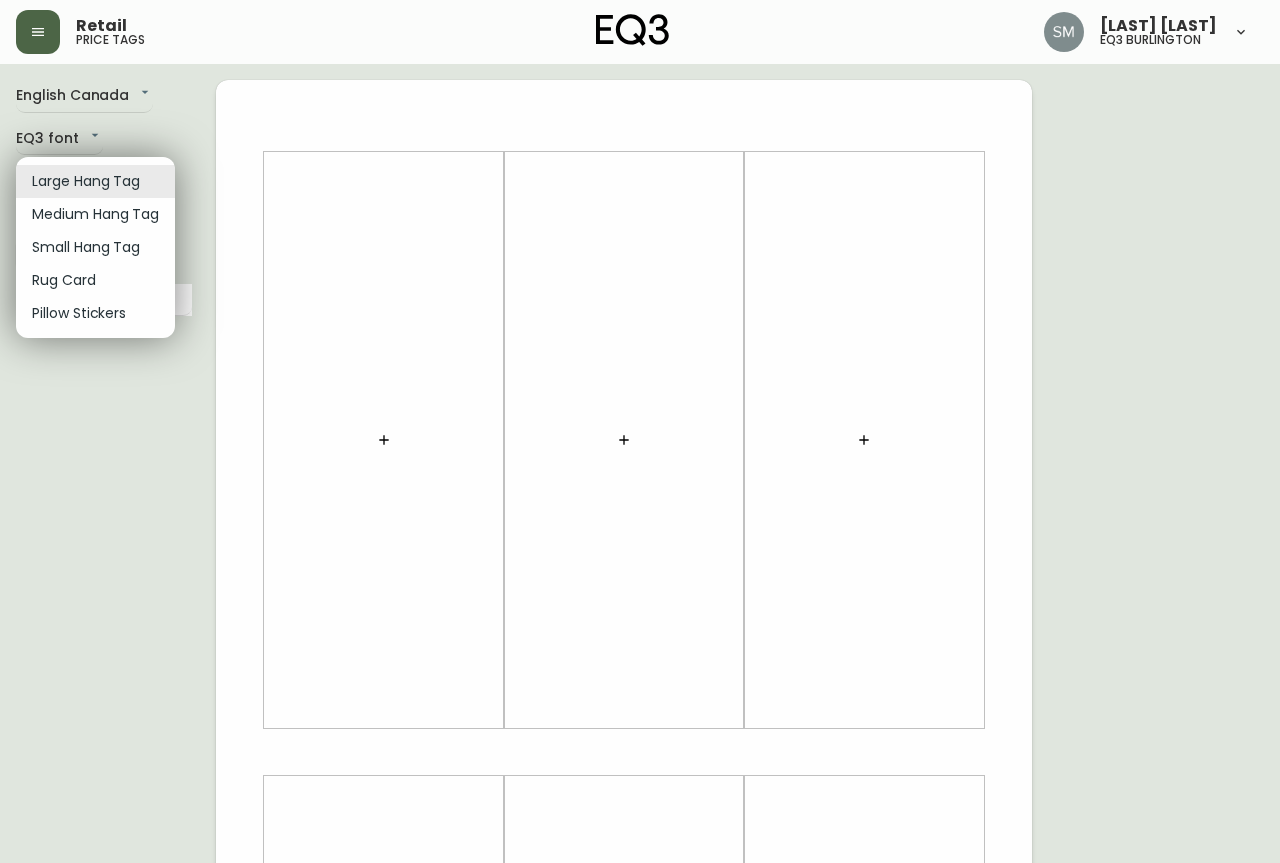 click on "Small Hang Tag" at bounding box center [95, 247] 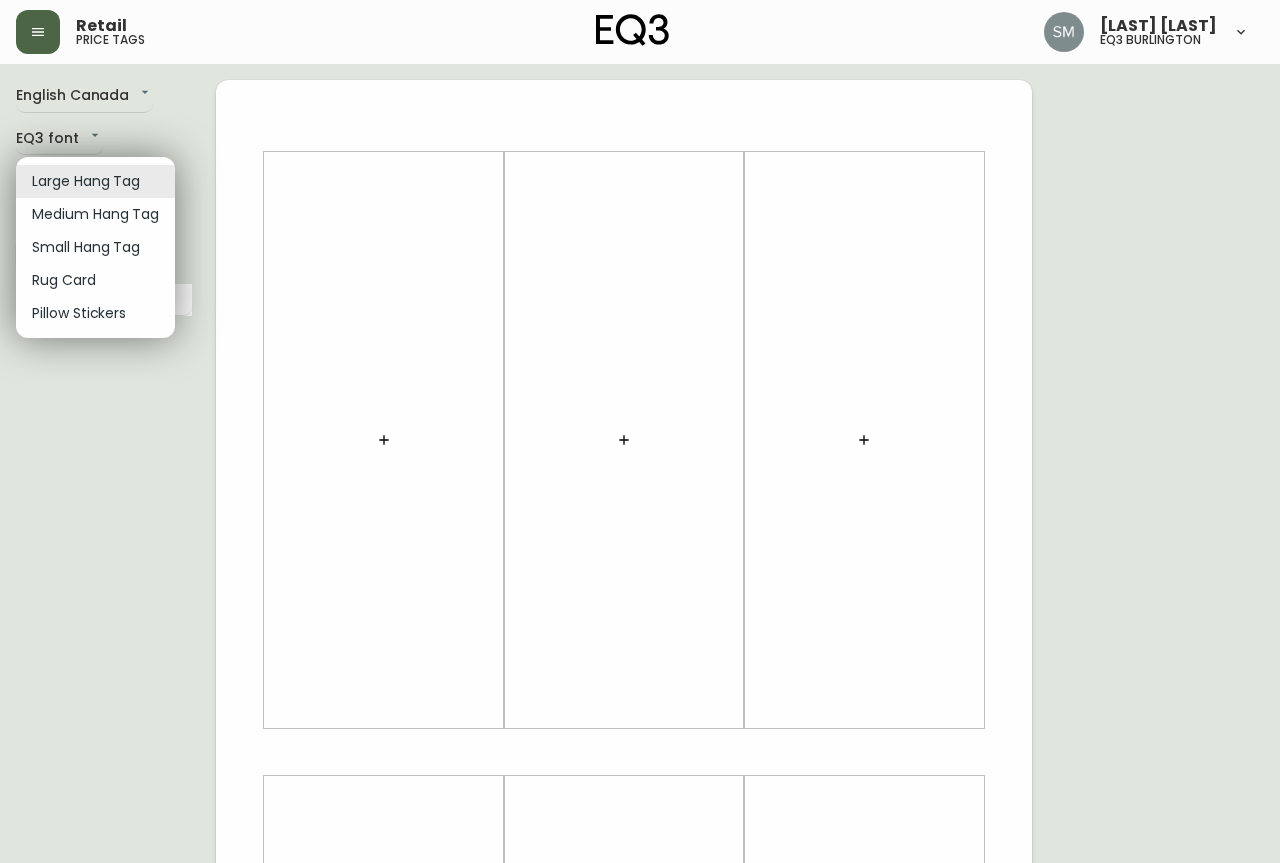 type on "small" 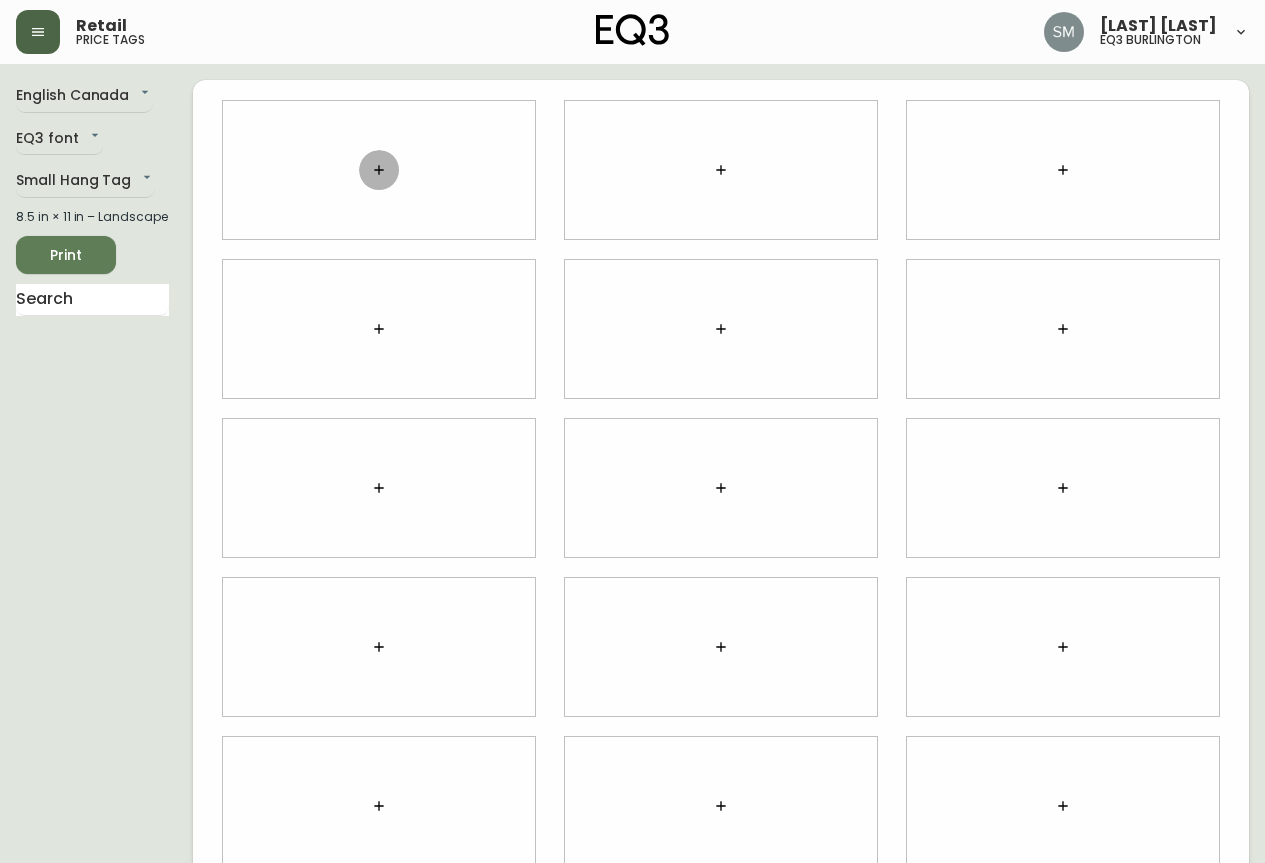 click 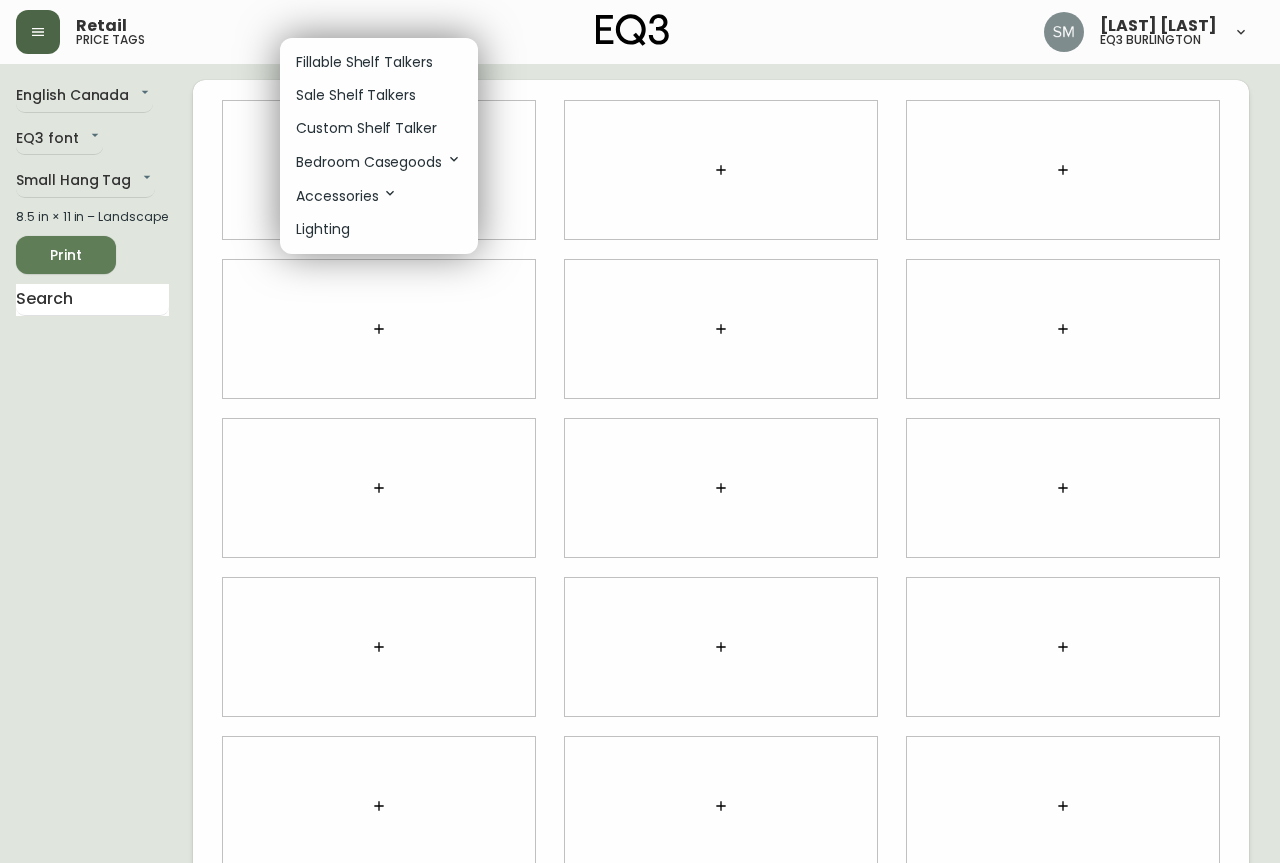 click on "Accessories" at bounding box center [347, 196] 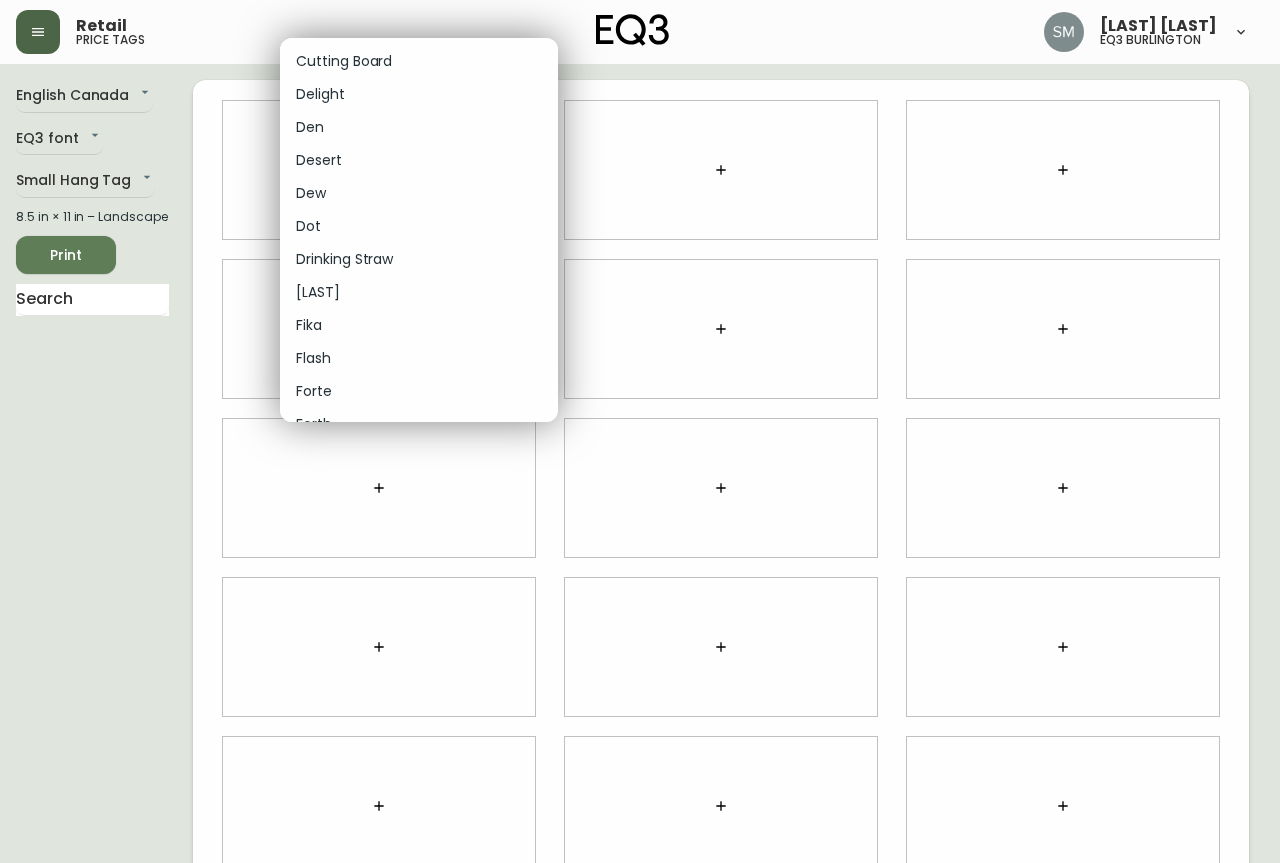 scroll, scrollTop: 800, scrollLeft: 0, axis: vertical 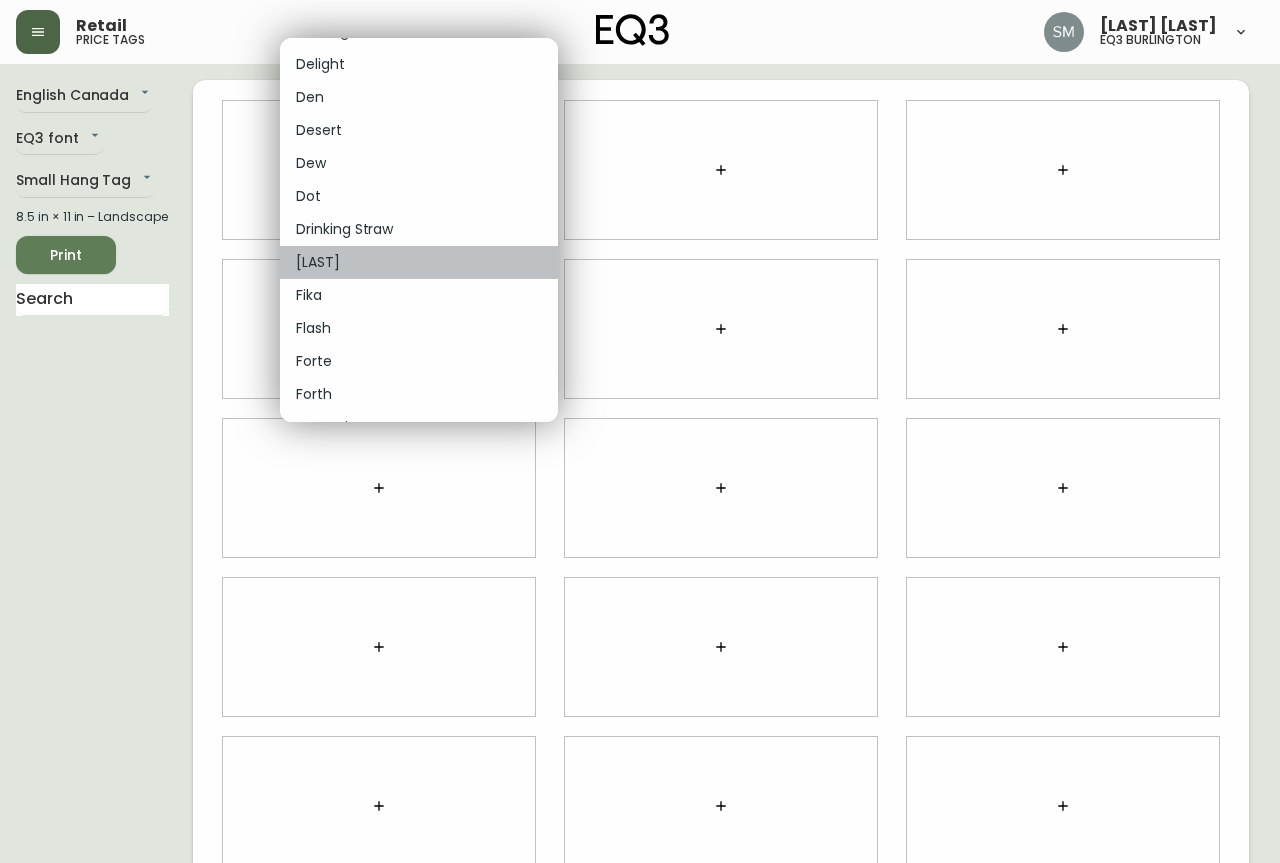 click on "[LAST]" at bounding box center (419, 262) 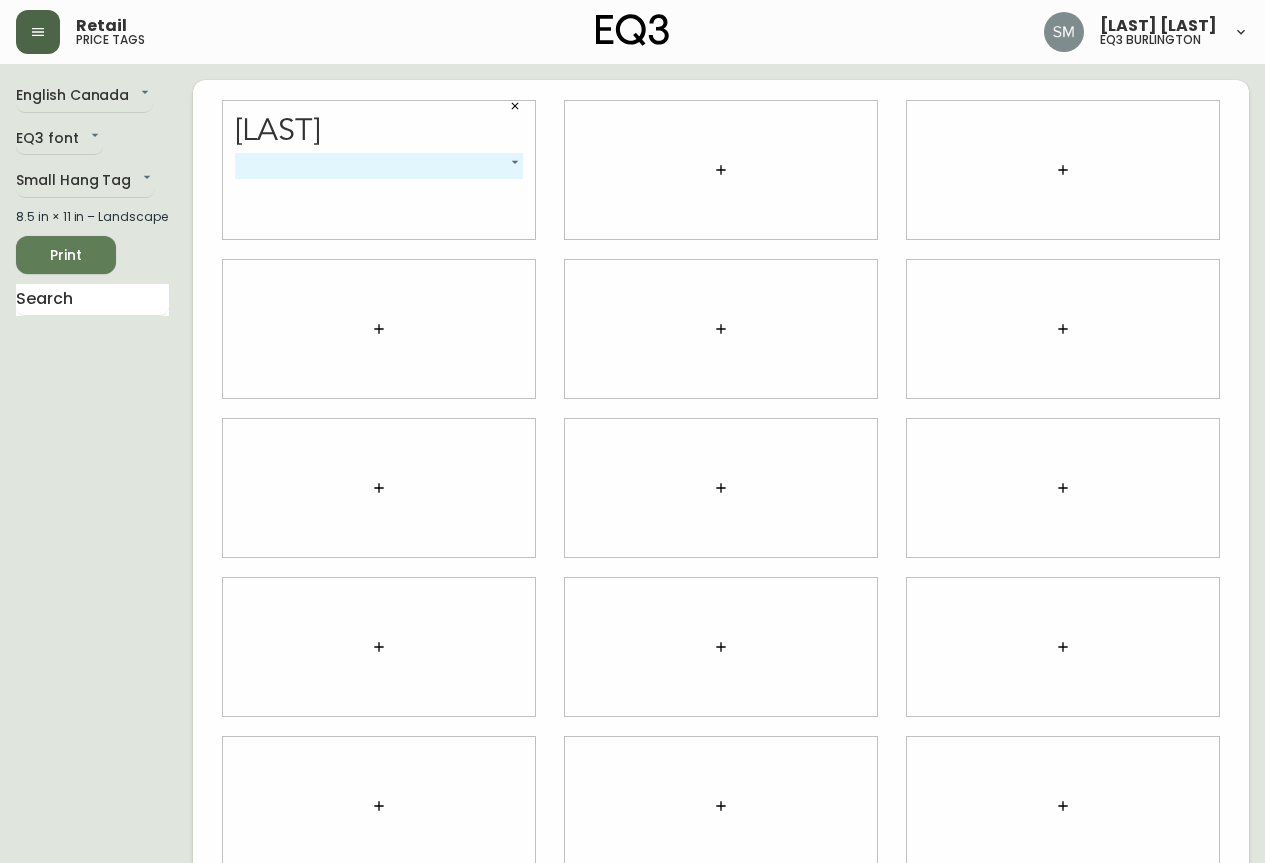 click on "Retail price tags [LAST] [LAST] eq3 burlington   English [STATE] en_CA EQ3 font EQ3 Small Hang Tag small 8.5 in × 11 in – Landscape Print [FIRST] ​ -1" at bounding box center (632, 448) 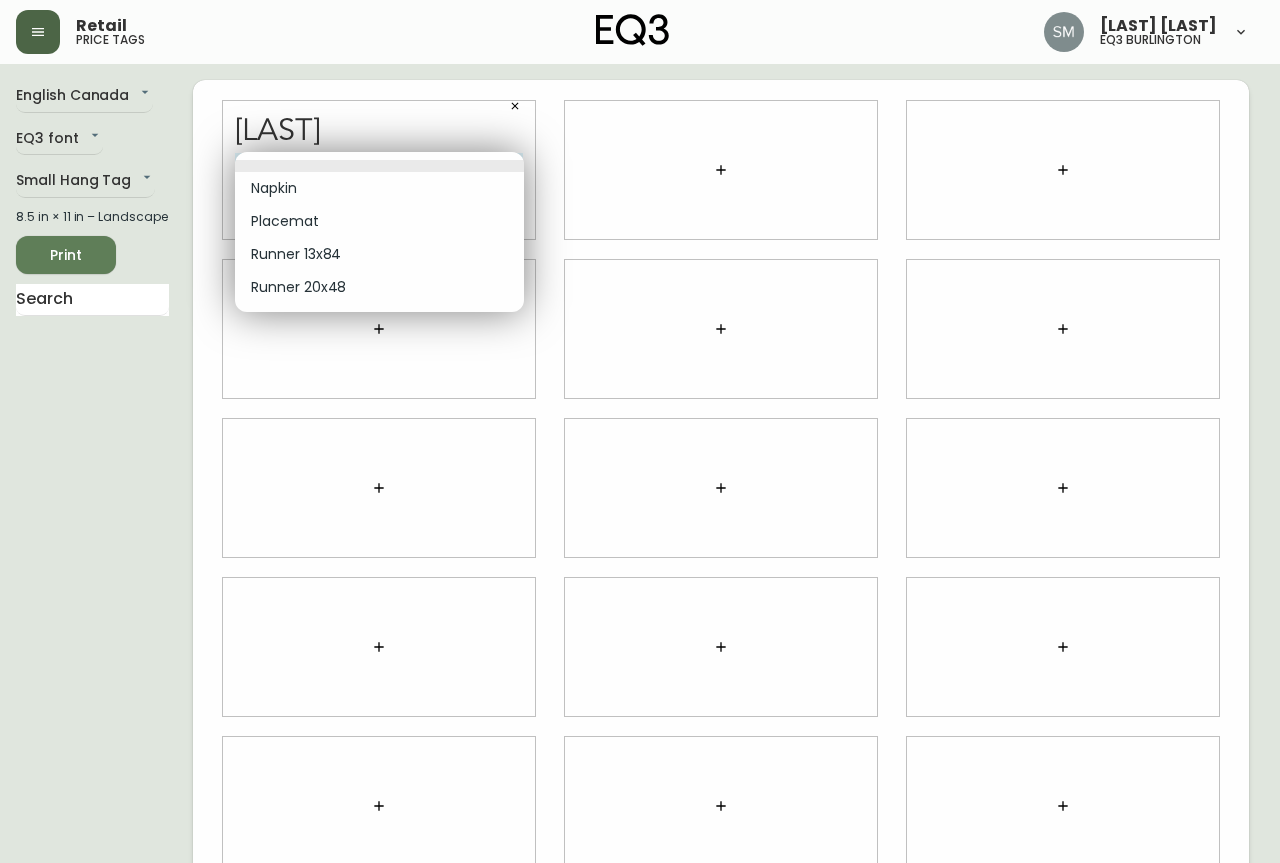 drag, startPoint x: 551, startPoint y: 93, endPoint x: 576, endPoint y: 115, distance: 33.30165 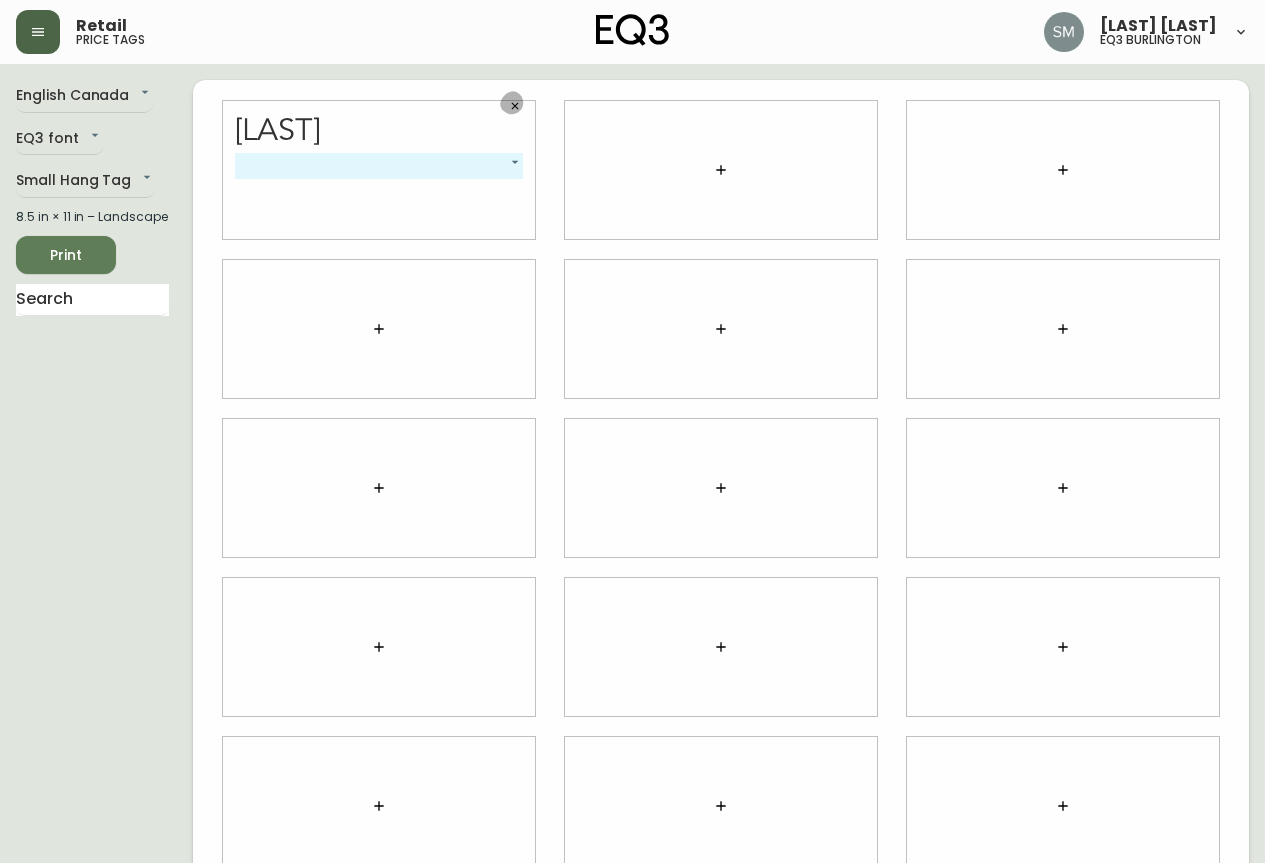 click at bounding box center [515, 106] 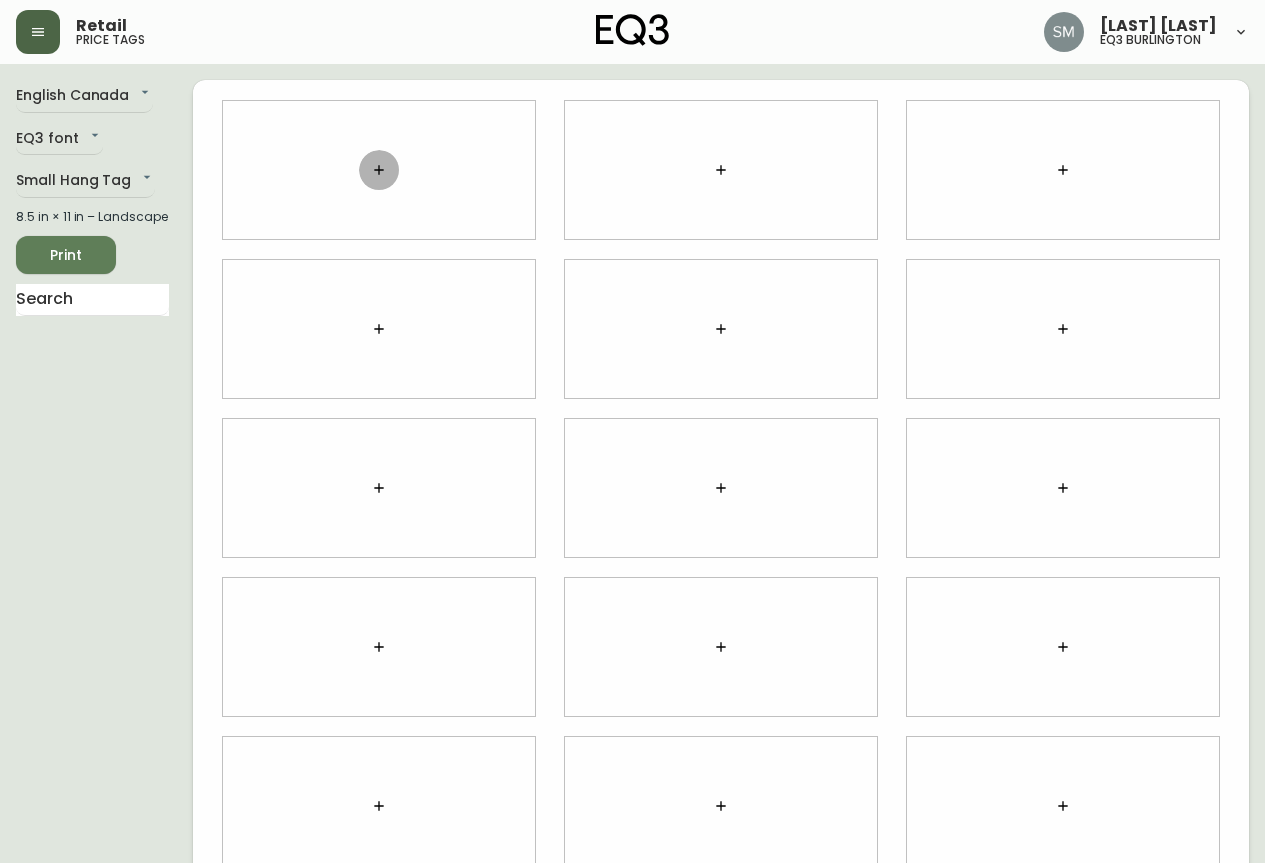 click 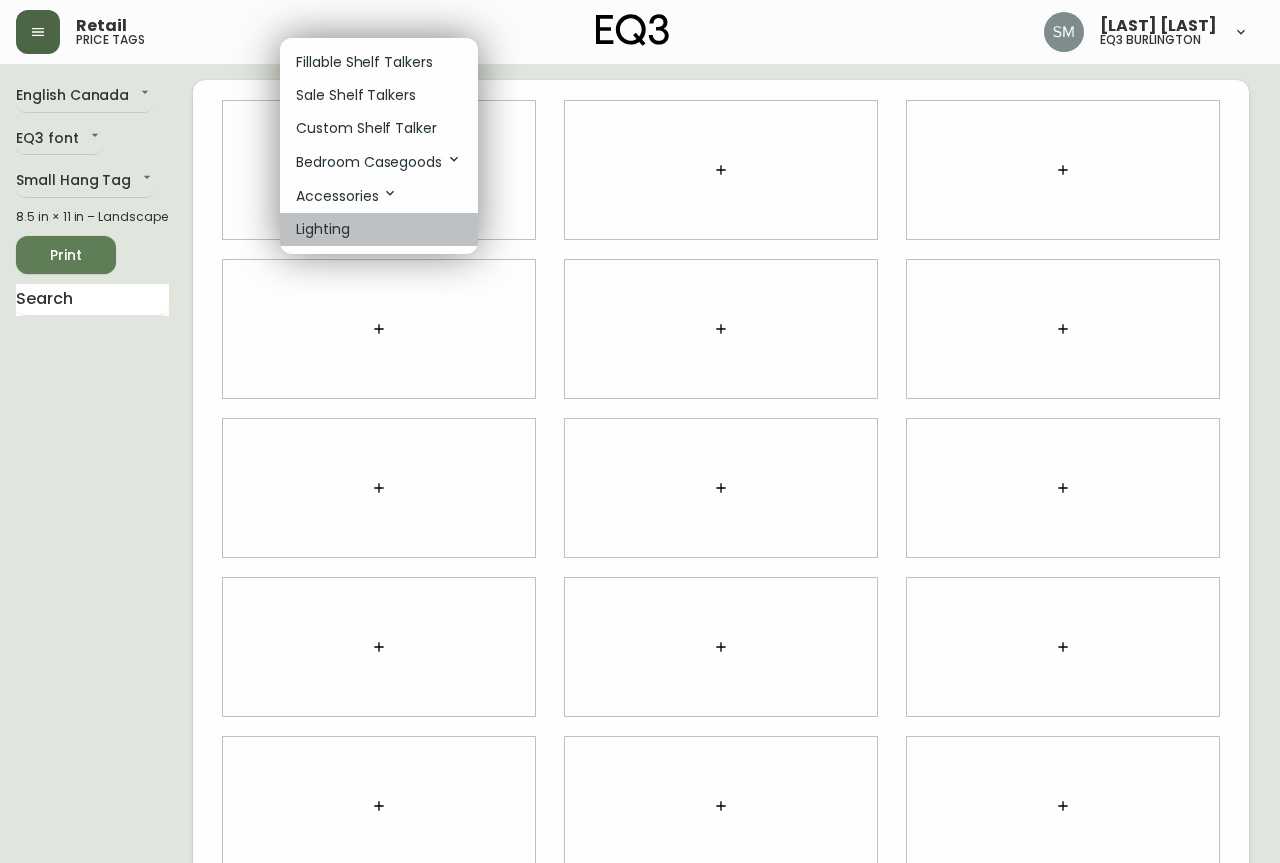 click on "Lighting" at bounding box center (379, 229) 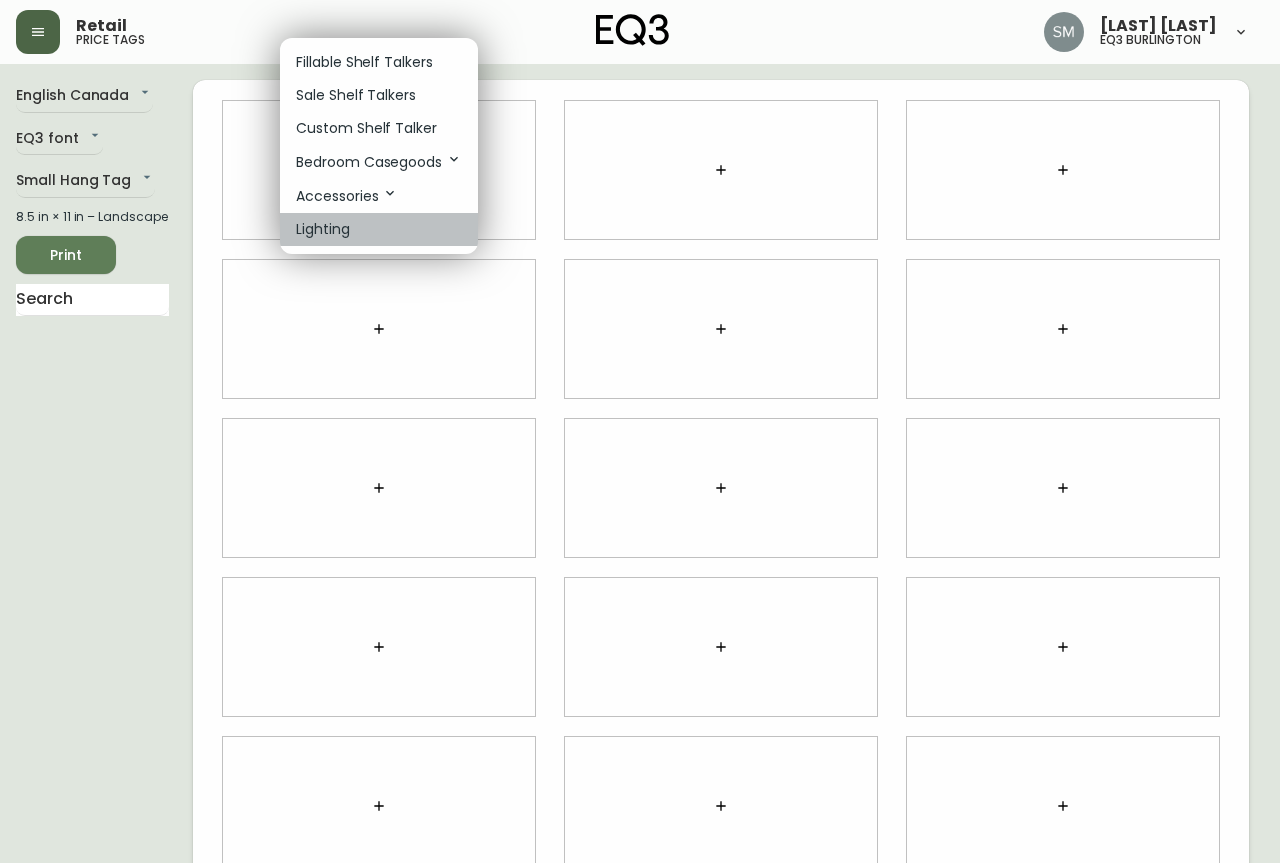 click on "Lighting" at bounding box center [323, 229] 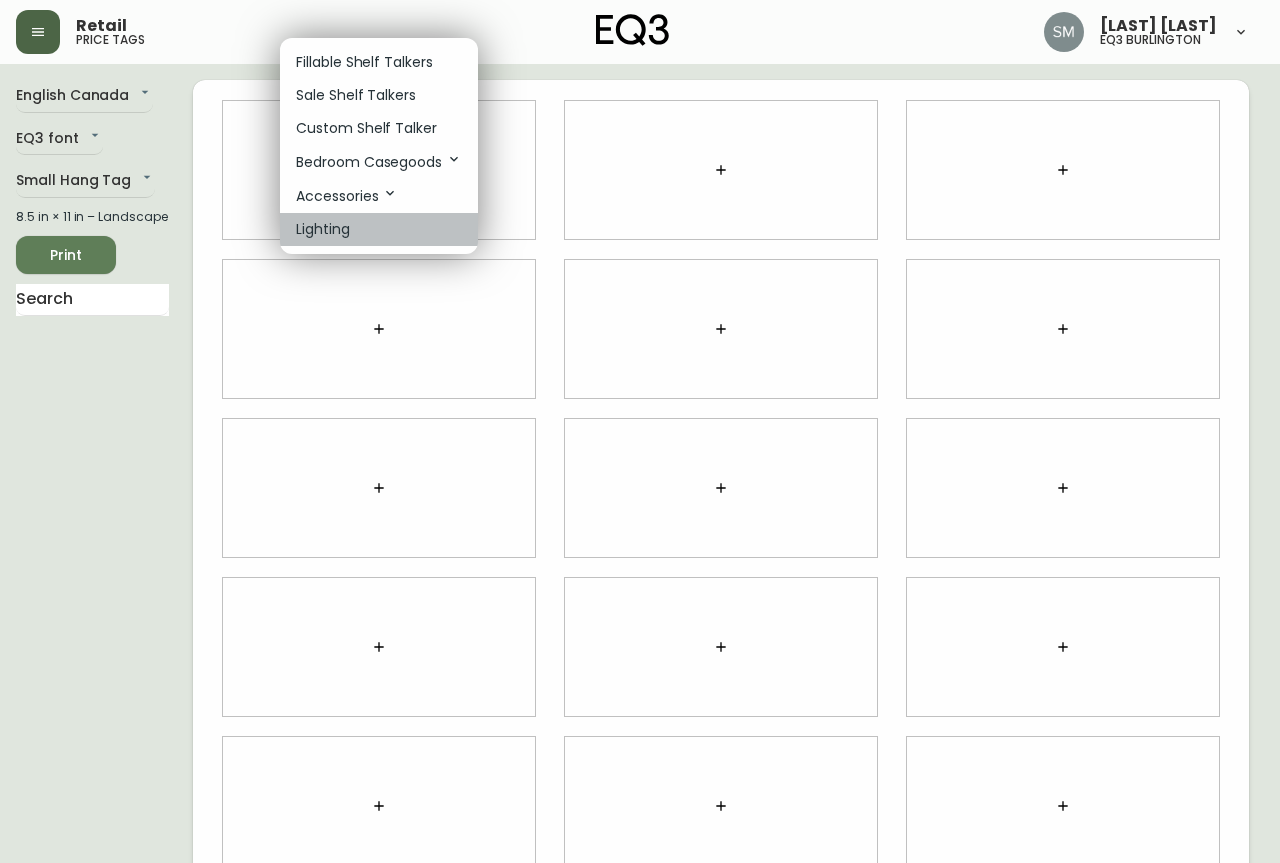 click on "Lighting" at bounding box center [323, 229] 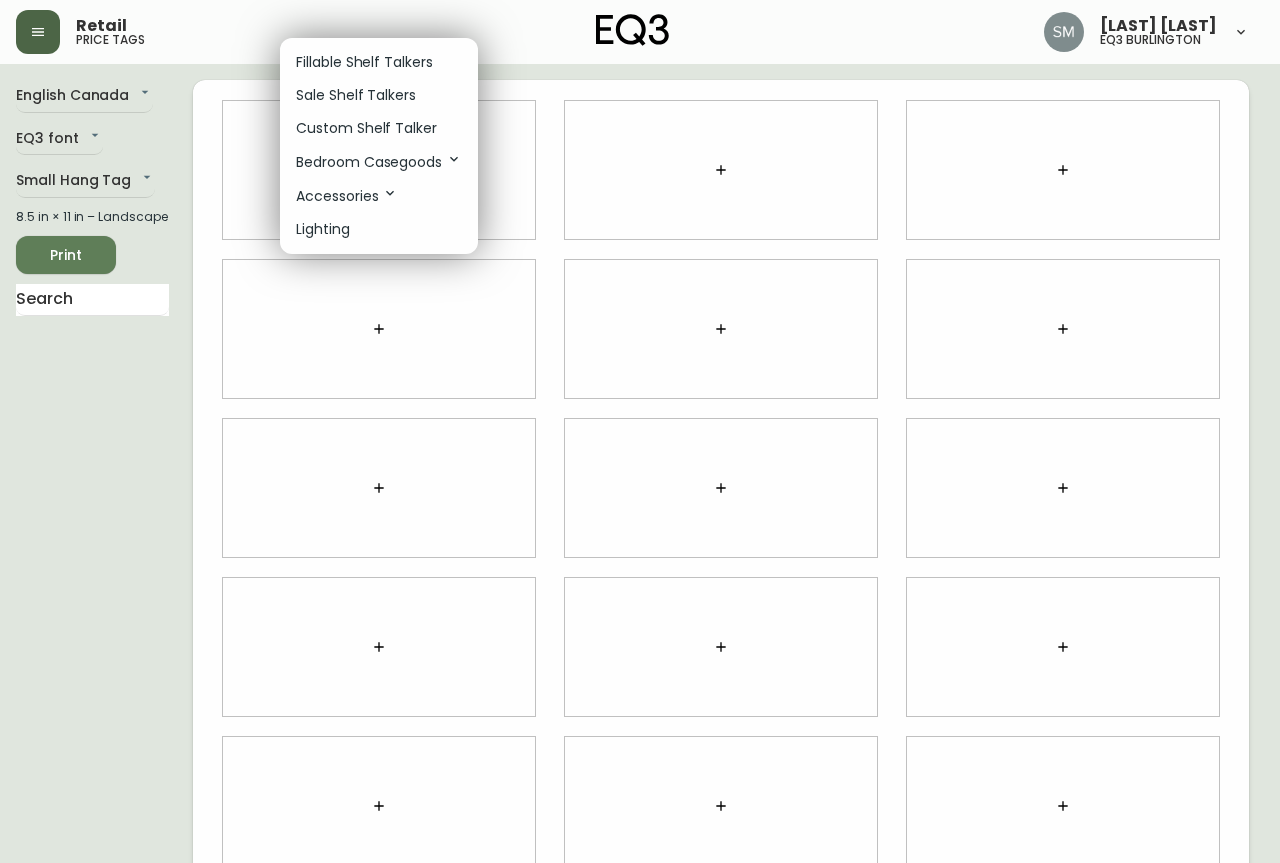 click on "Lighting" at bounding box center (323, 229) 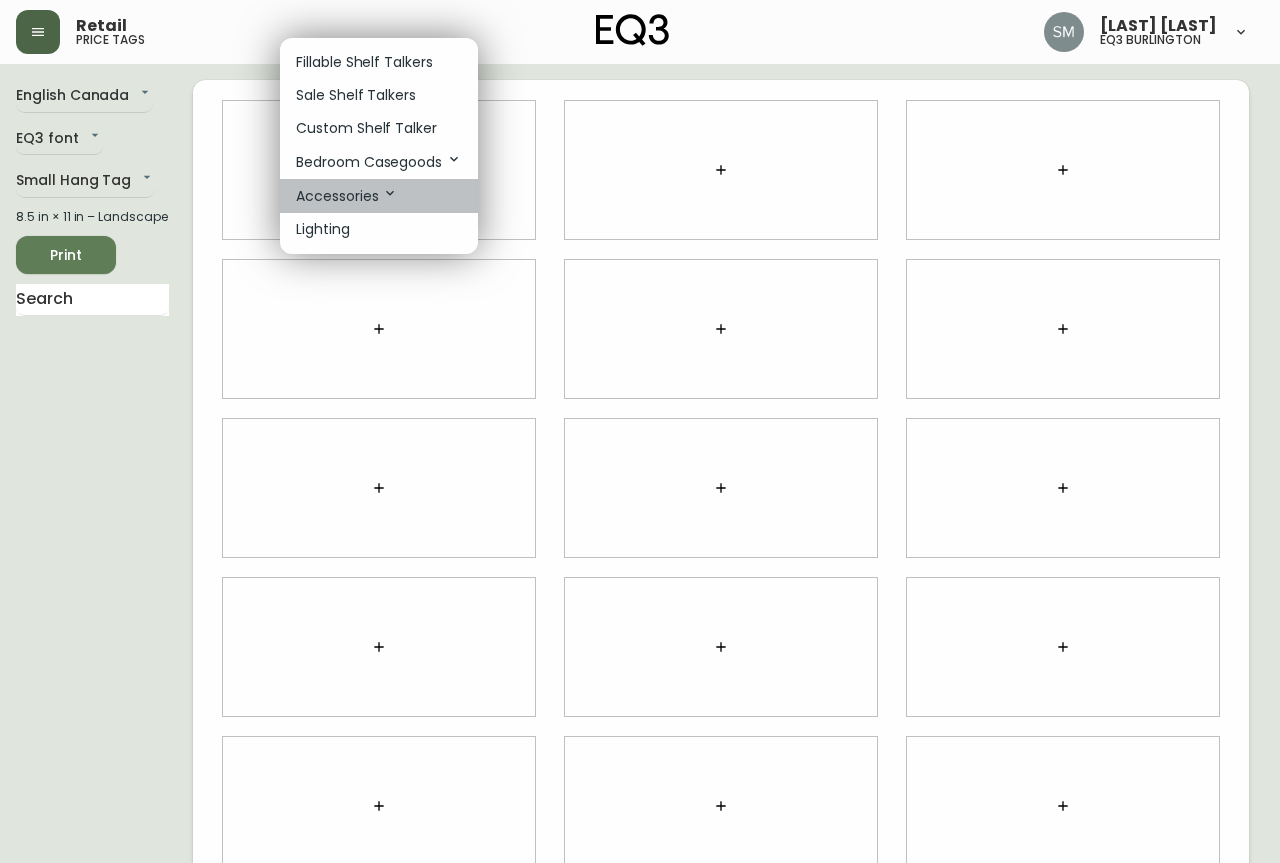 click on "Accessories" at bounding box center (379, 196) 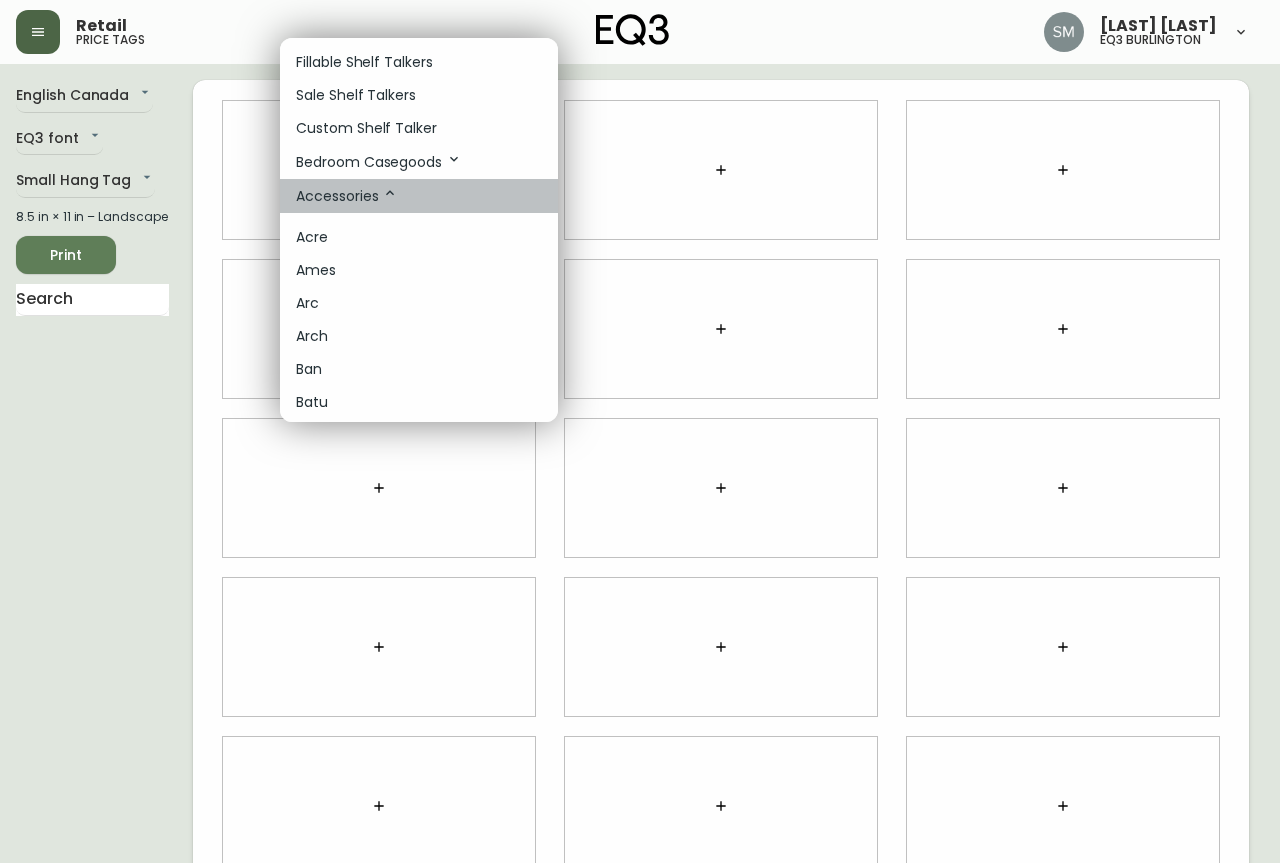click on "Accessories" at bounding box center [419, 196] 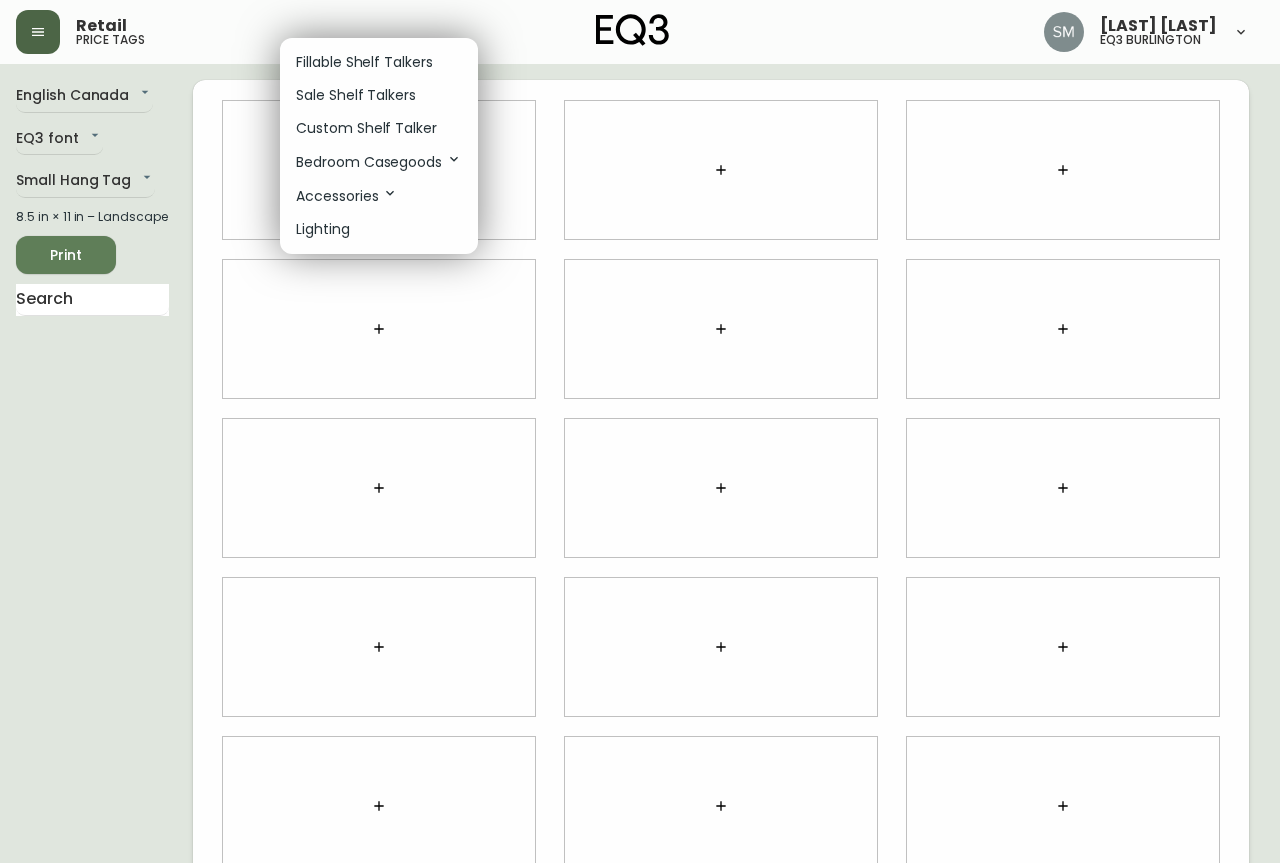 click on "Lighting" at bounding box center [323, 229] 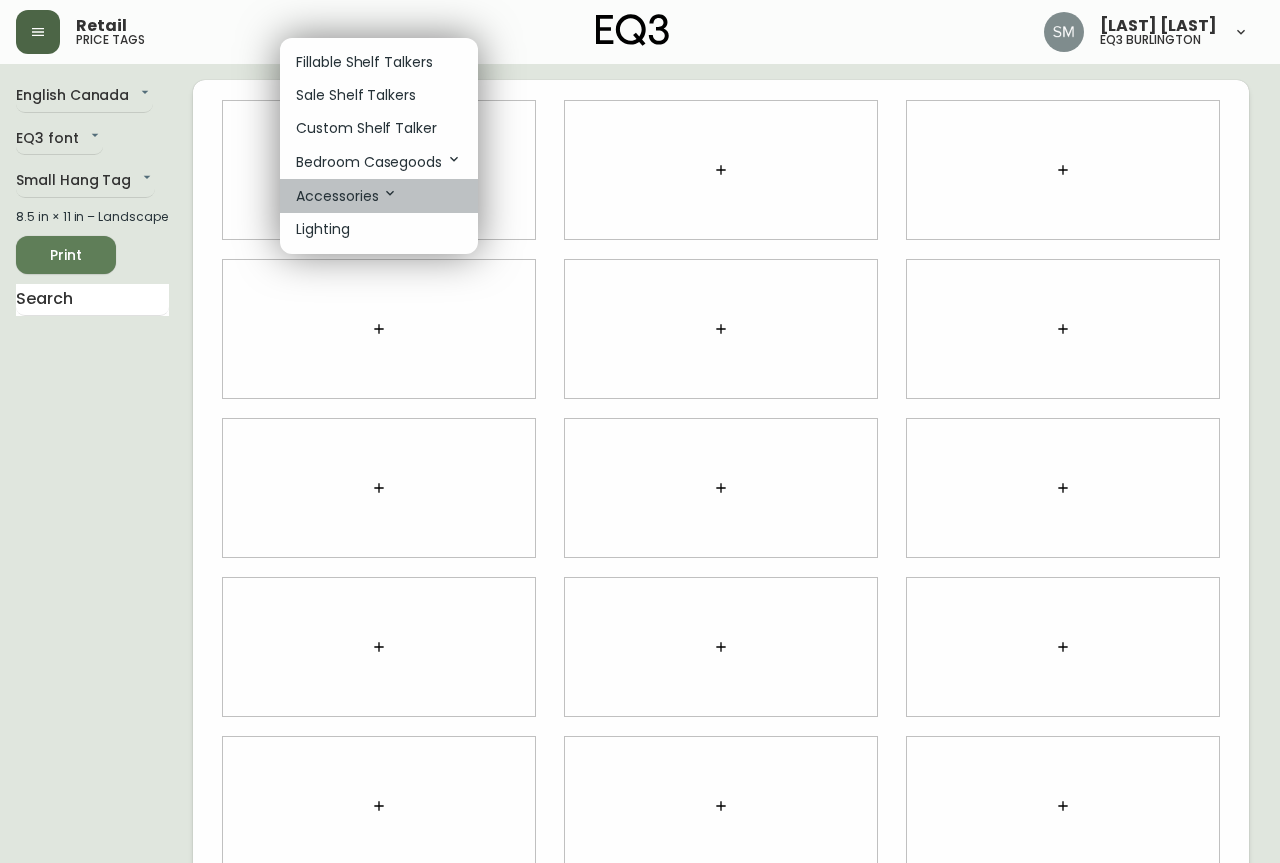 click 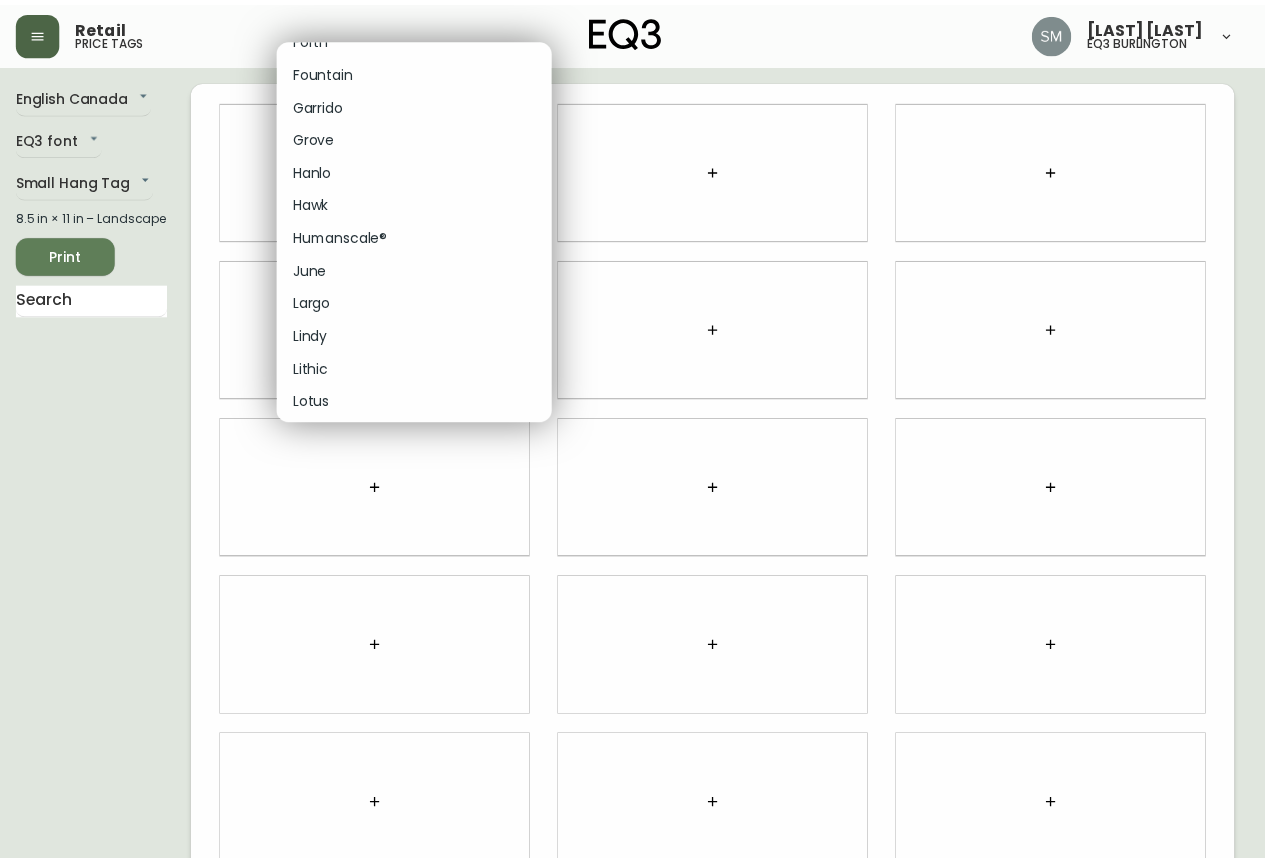 scroll, scrollTop: 1100, scrollLeft: 0, axis: vertical 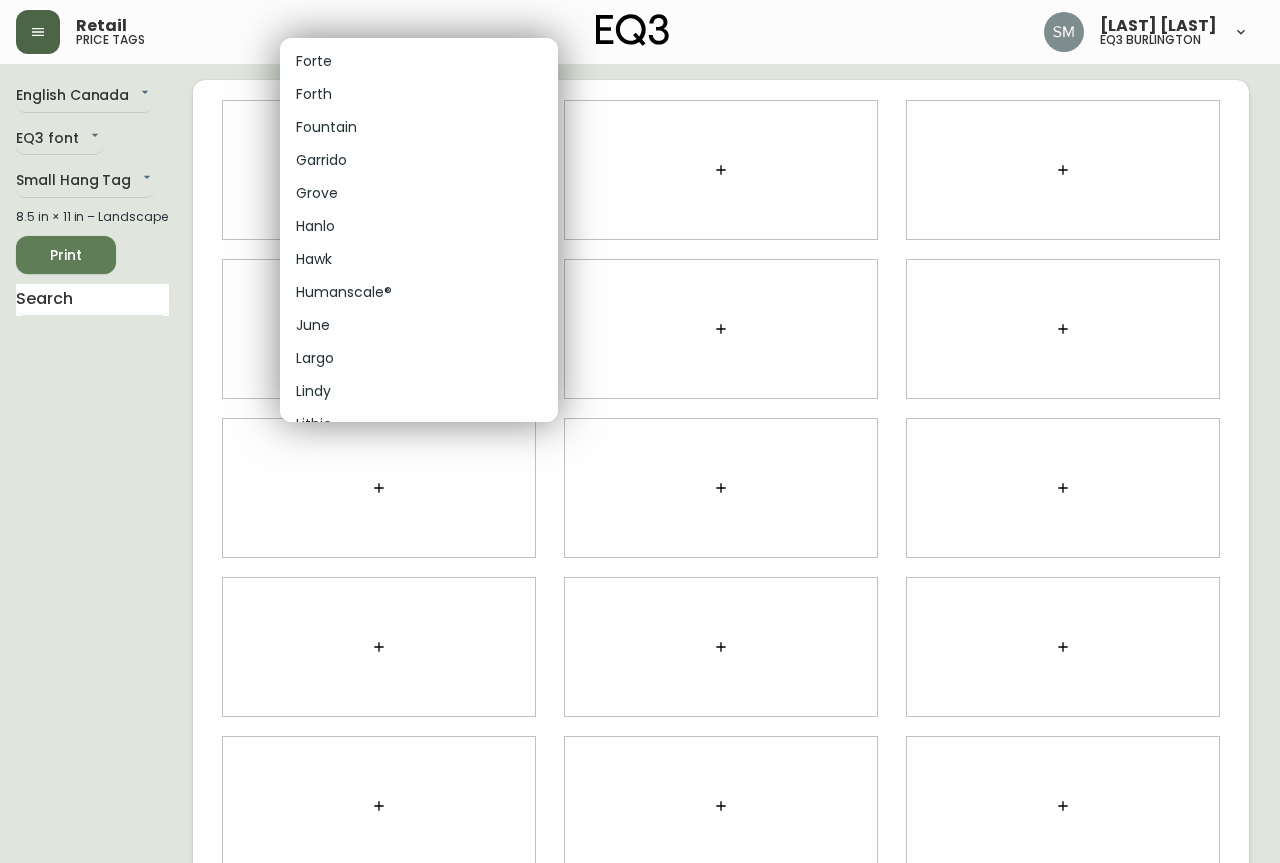 click at bounding box center (640, 431) 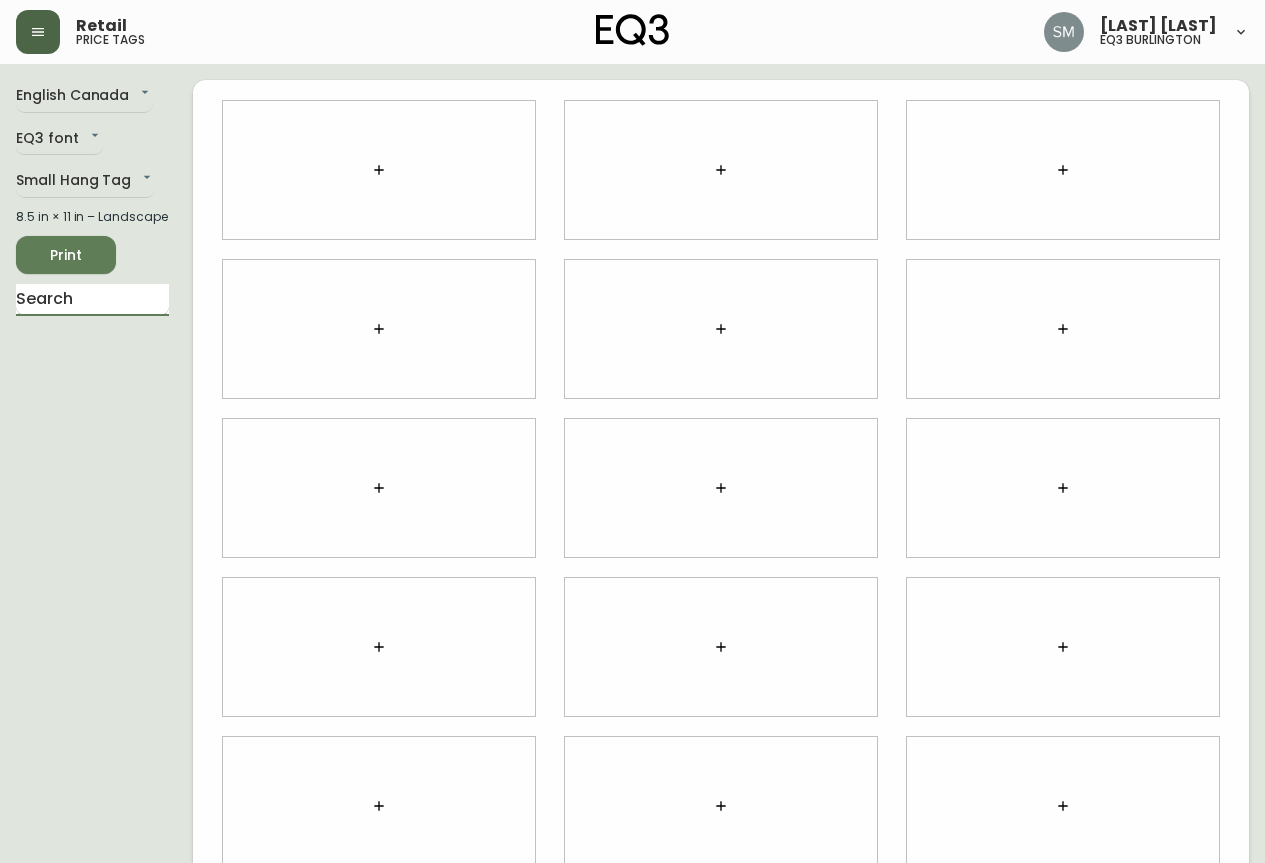 click at bounding box center (92, 300) 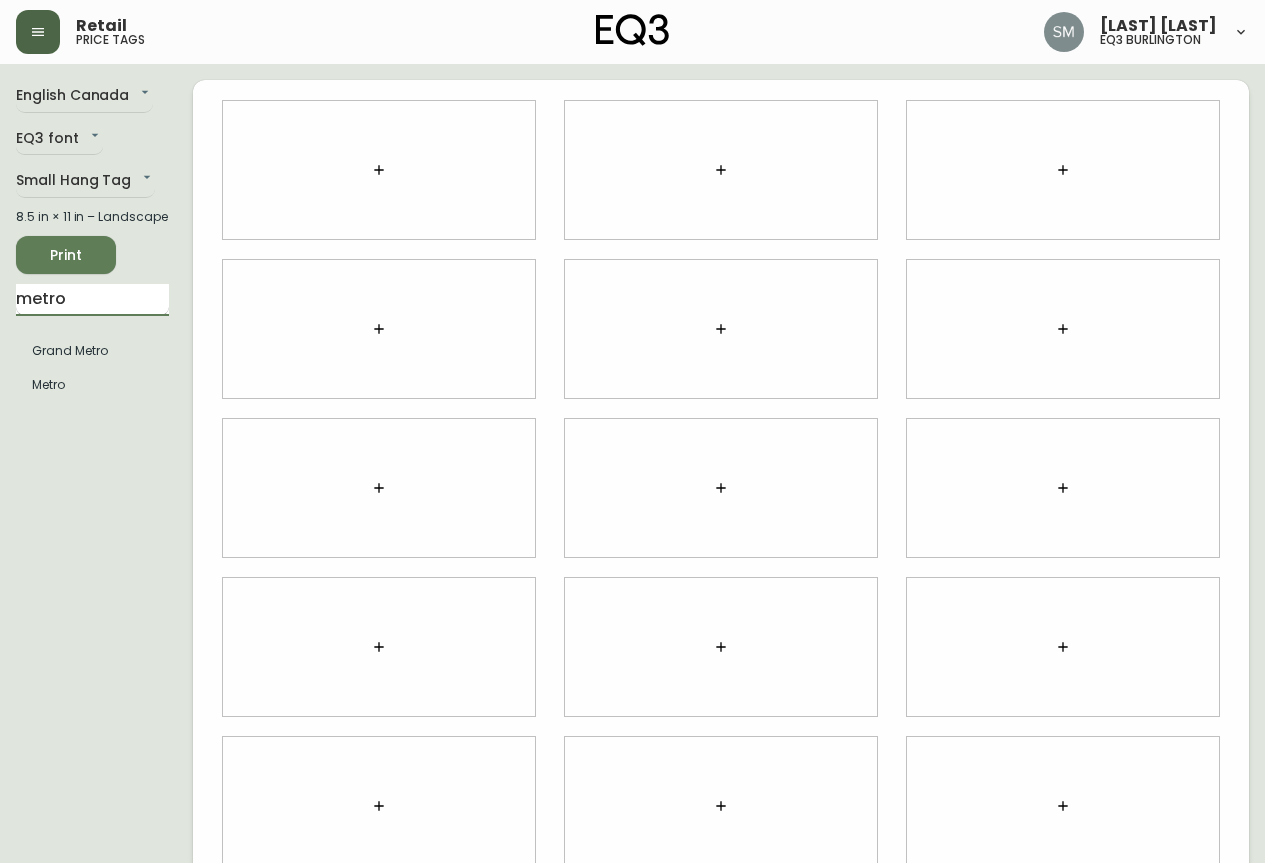 type on "metro" 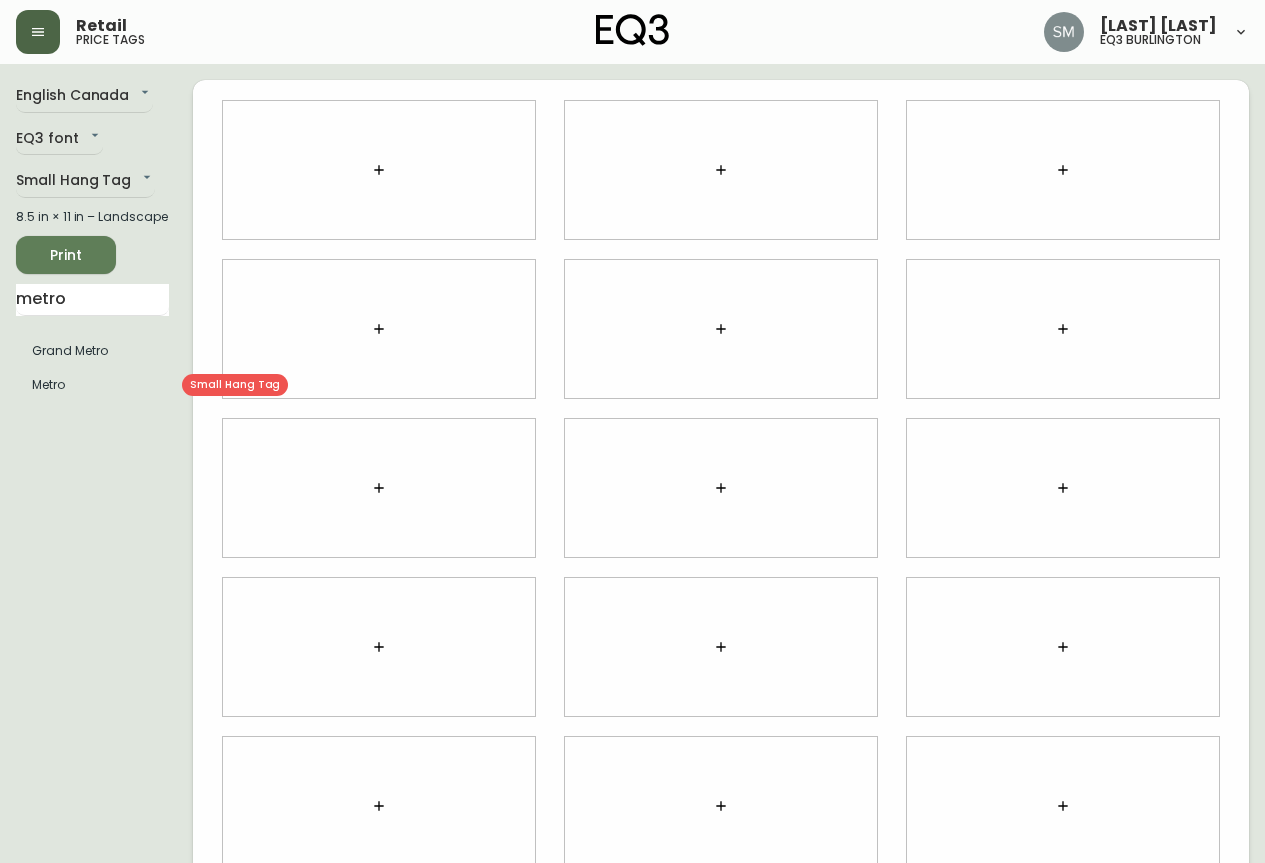 click on "Metro" at bounding box center [92, 385] 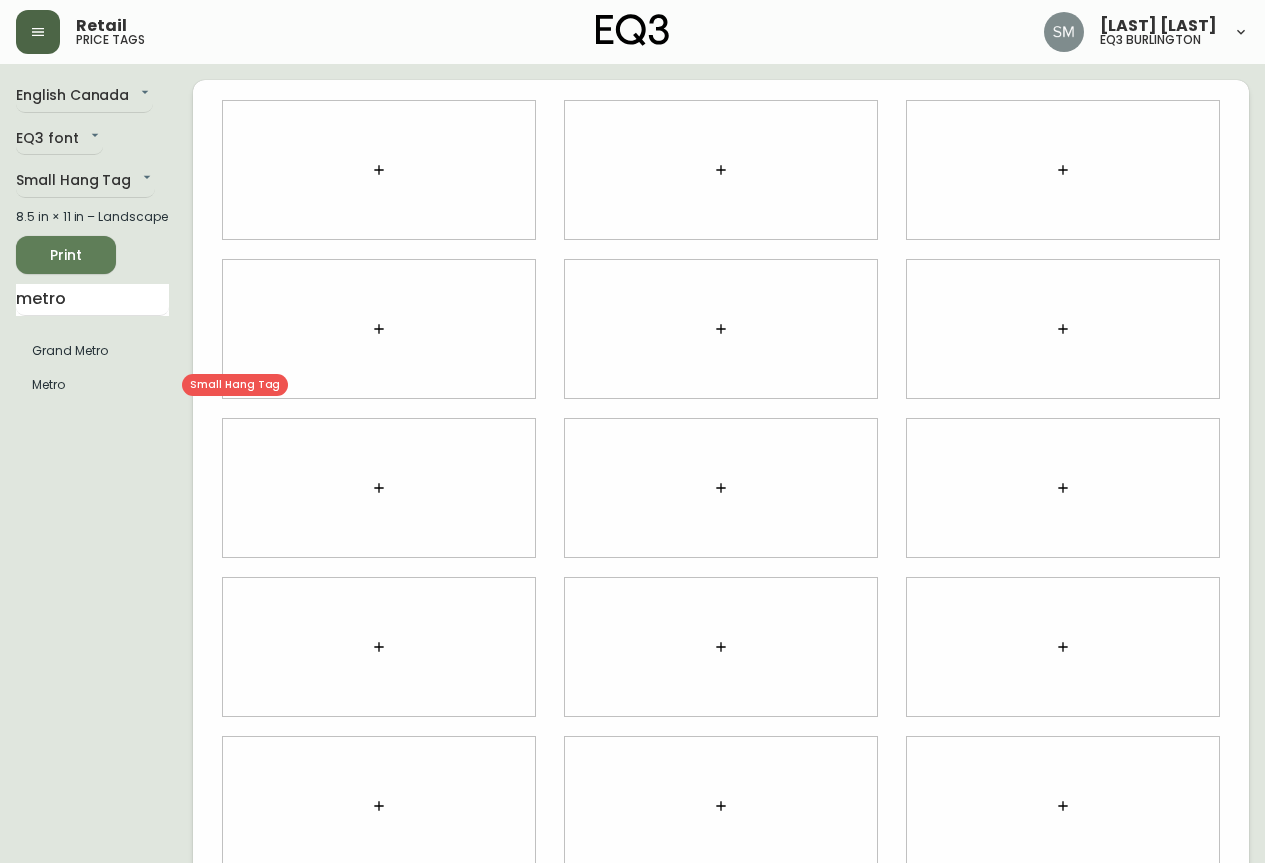 click on "Metro" at bounding box center (92, 385) 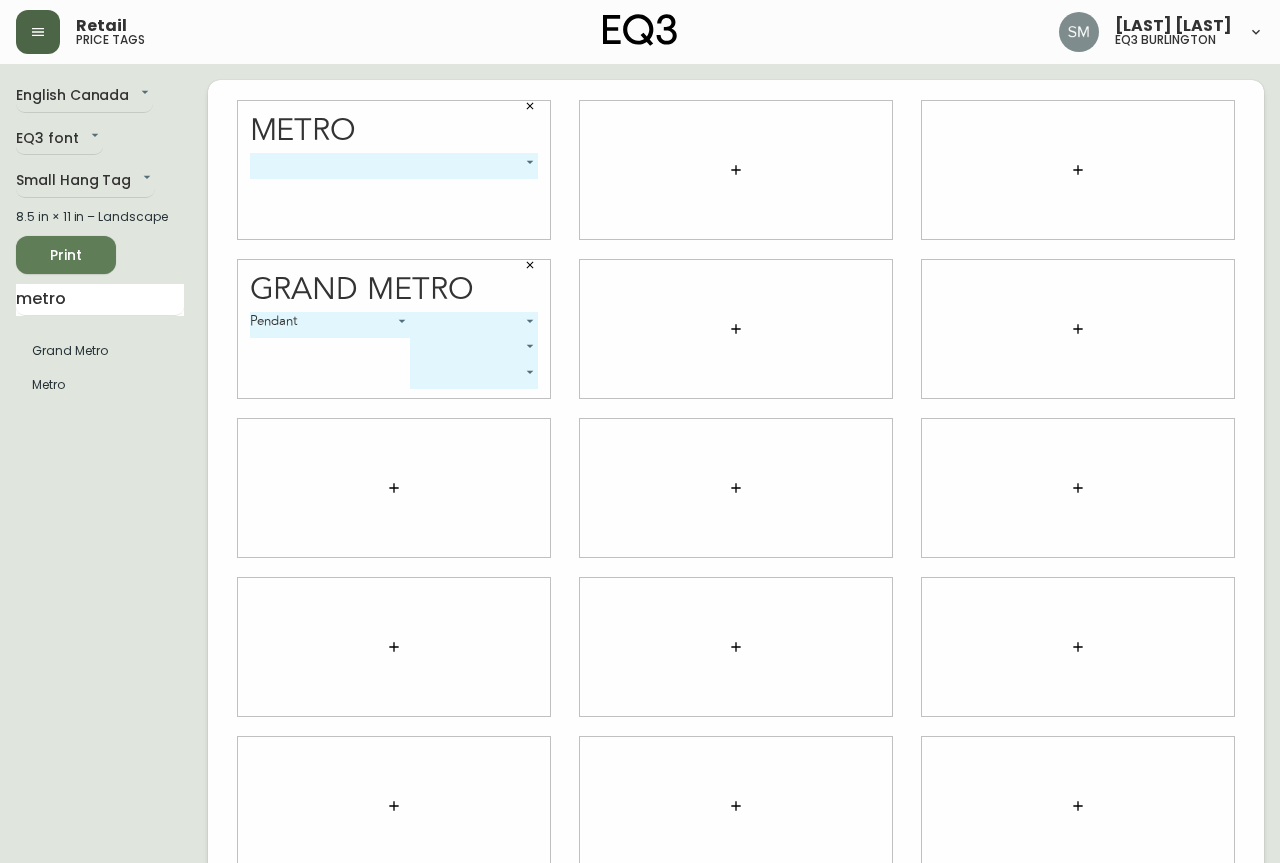 click on "Retail price tags [LAST] [LAST] eq3 burlington   English [STATE] en_CA EQ3 font EQ3 Small Hang Tag small 8.5 in × 11 in – Landscape Print metro Grand Metro Metro Metro ​ -1 Grand Metro Pendant 0 ​ ​ ​" at bounding box center (640, 448) 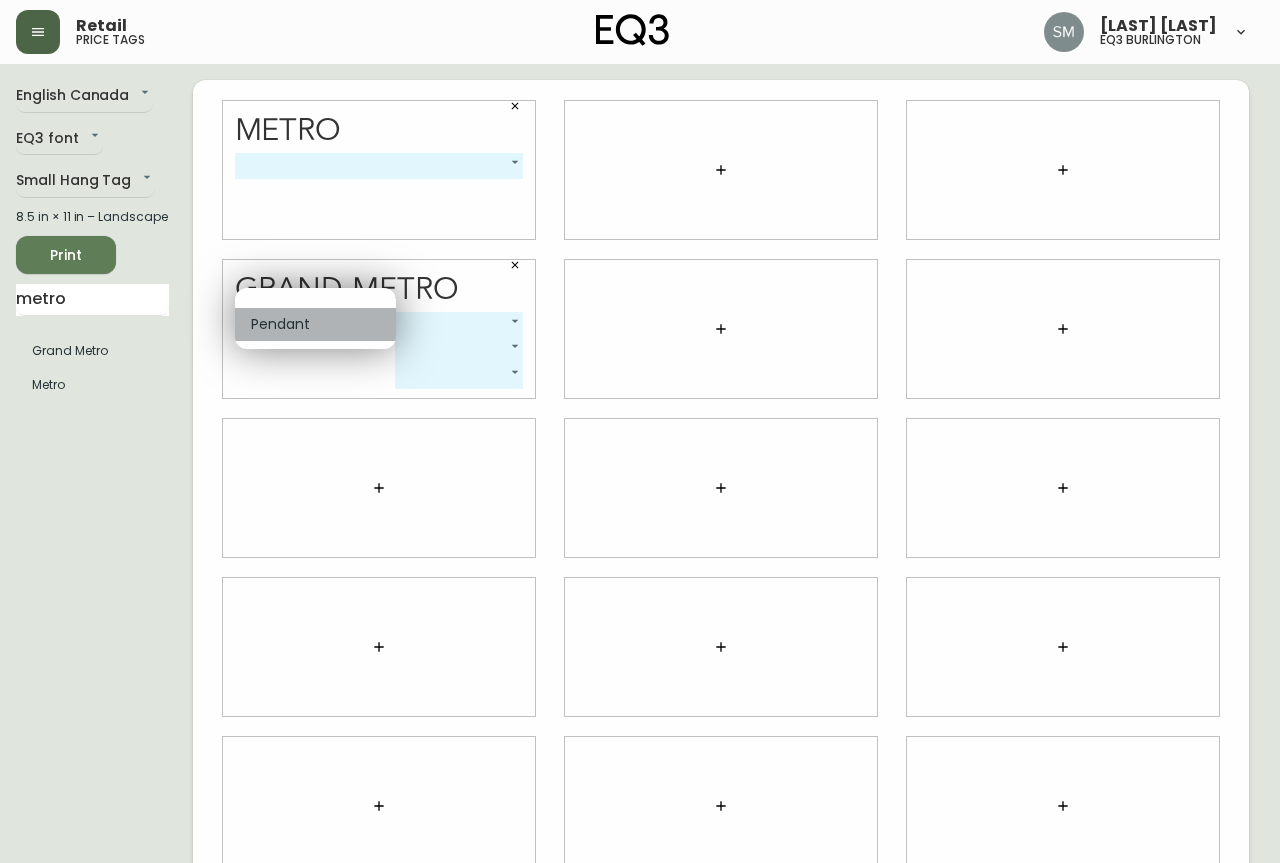 click on "Pendant" at bounding box center [315, 324] 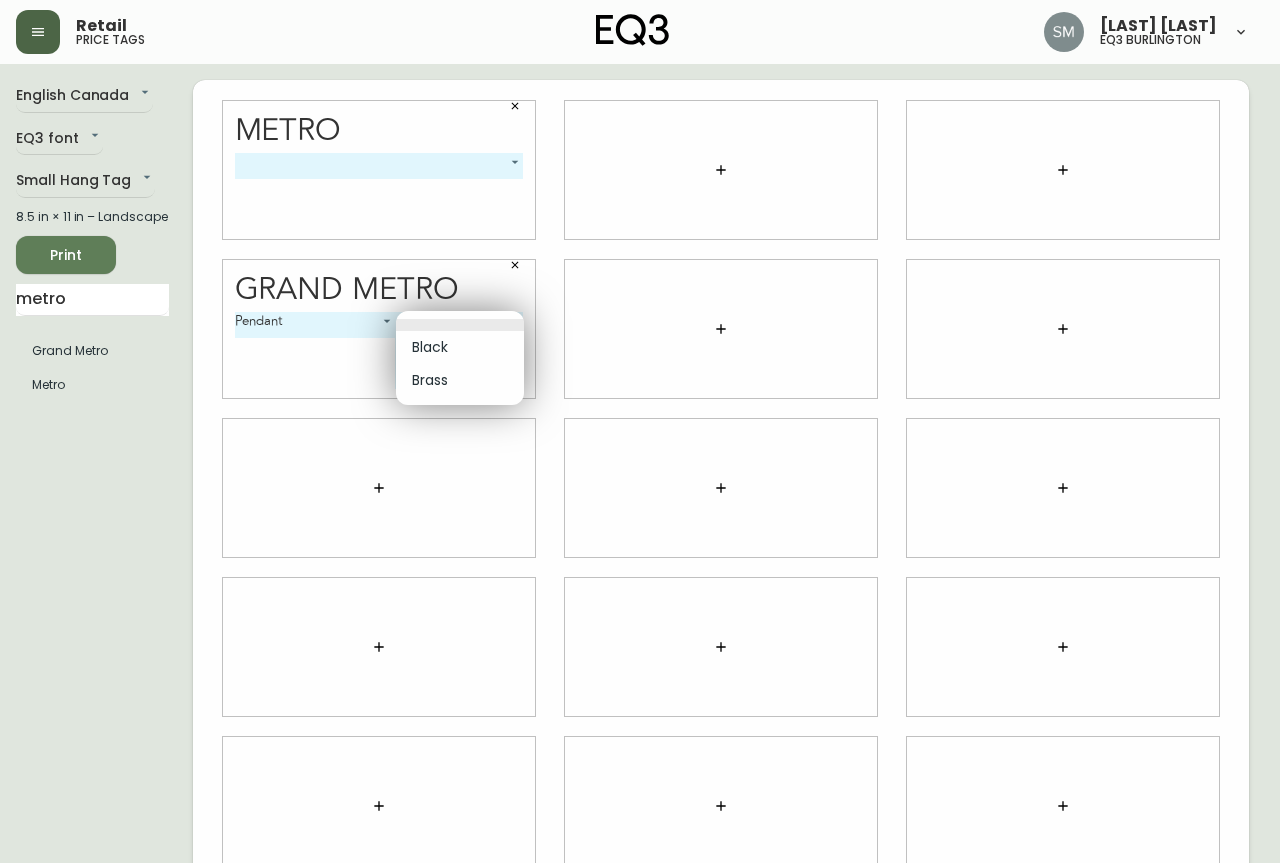 click on "Retail price tags [LAST] [LAST] eq3 burlington   English [STATE] en_CA EQ3 font EQ3 Small Hang Tag small 8.5 in × 11 in – Landscape Print metro Grand Metro Metro Metro ​ -1 Grand Metro Pendant 0 ​ ​ ​
Black Brass" at bounding box center [640, 448] 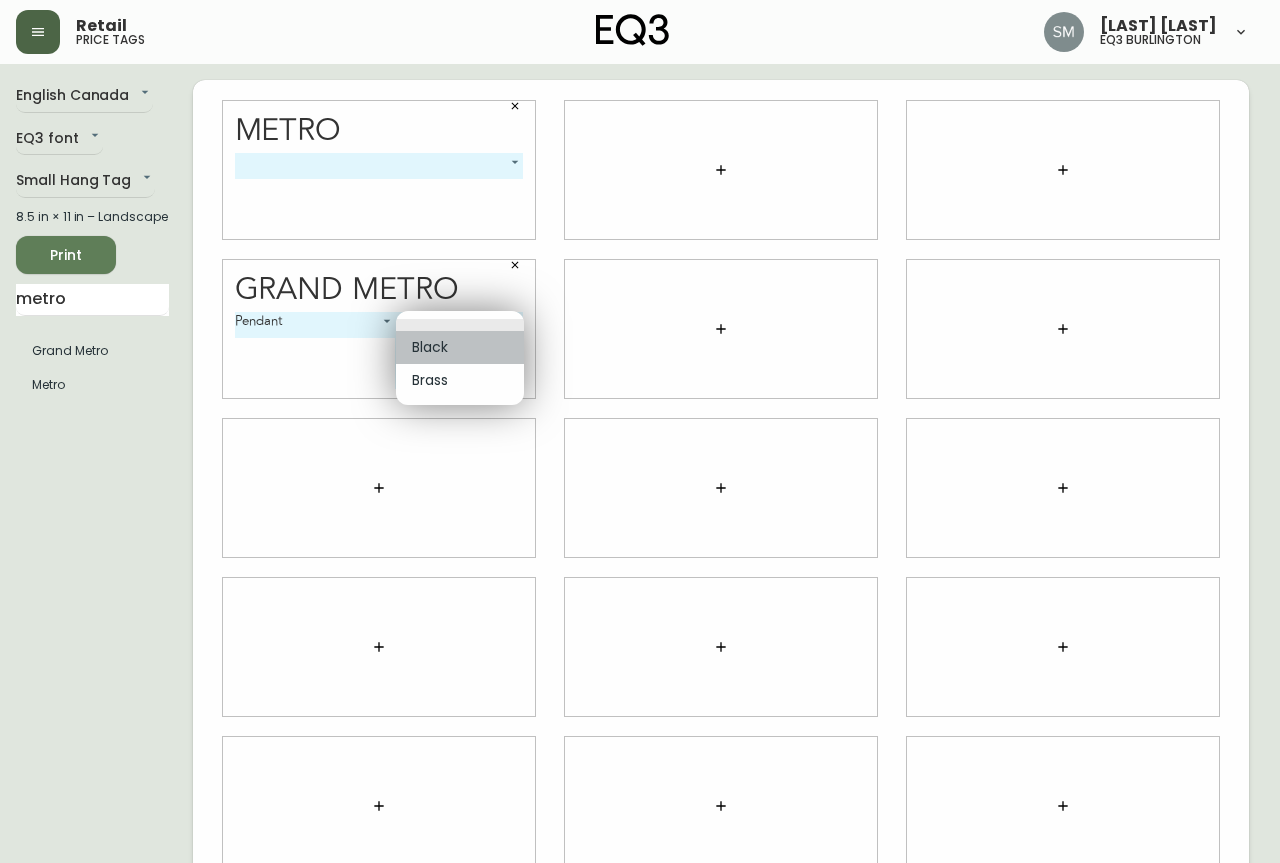 click on "Black" at bounding box center (460, 347) 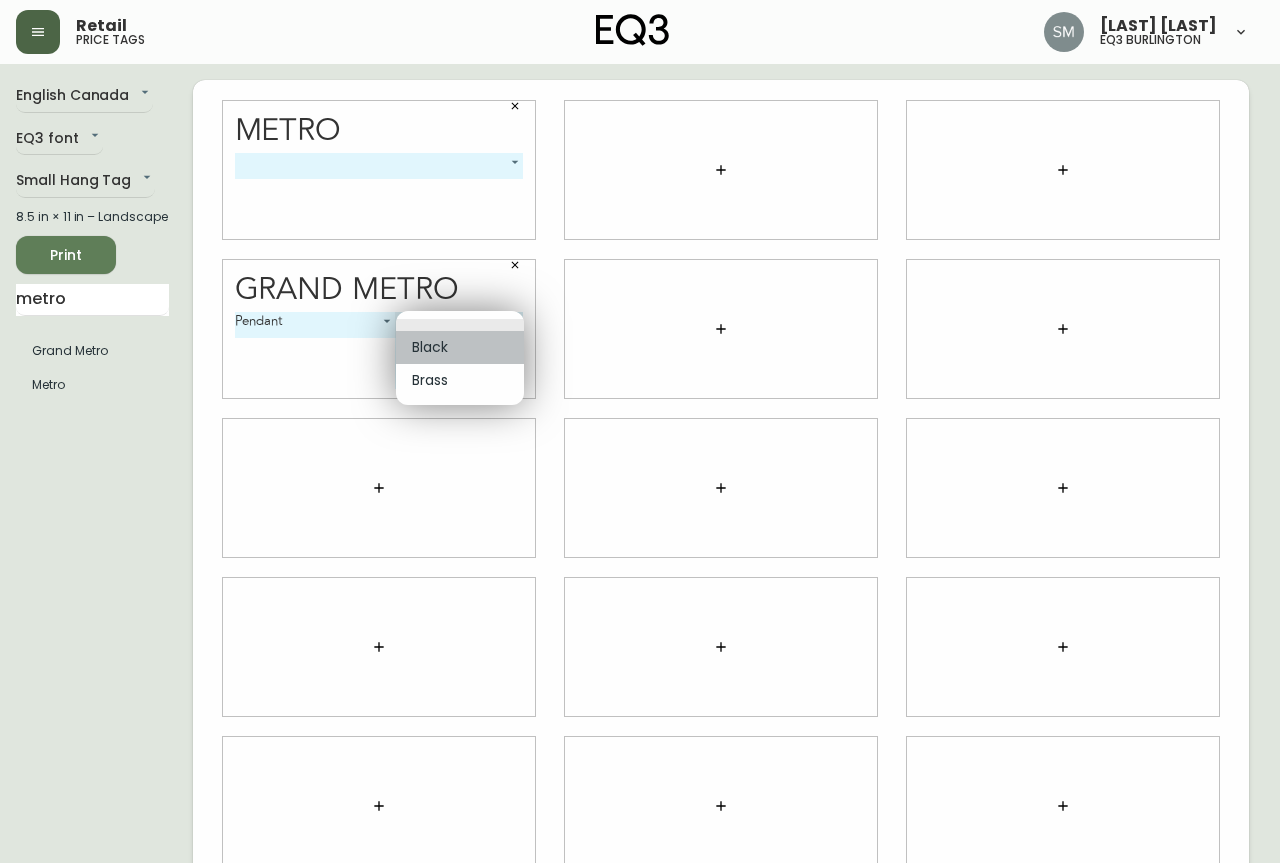 type on "0" 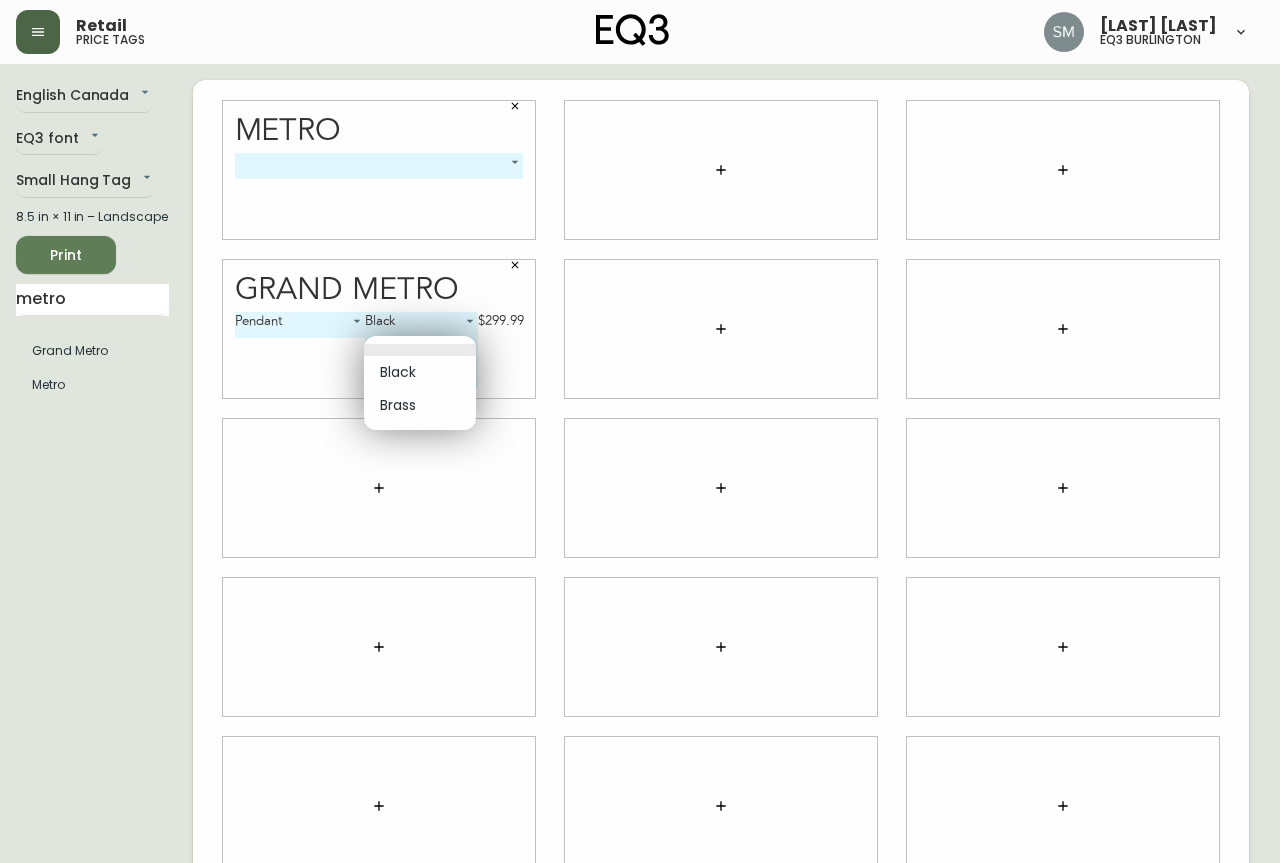 click on "Retail price tags [LAST] [LAST] eq3 burlington   English [STATE] en_CA EQ3 font EQ3 Small Hang Tag small 8.5 in × 11 in – Landscape Print metro Grand Metro Metro Metro ​ -1 Grand Metro Pendant 0 Black 0   $299.99 ​
Black Brass" at bounding box center (640, 448) 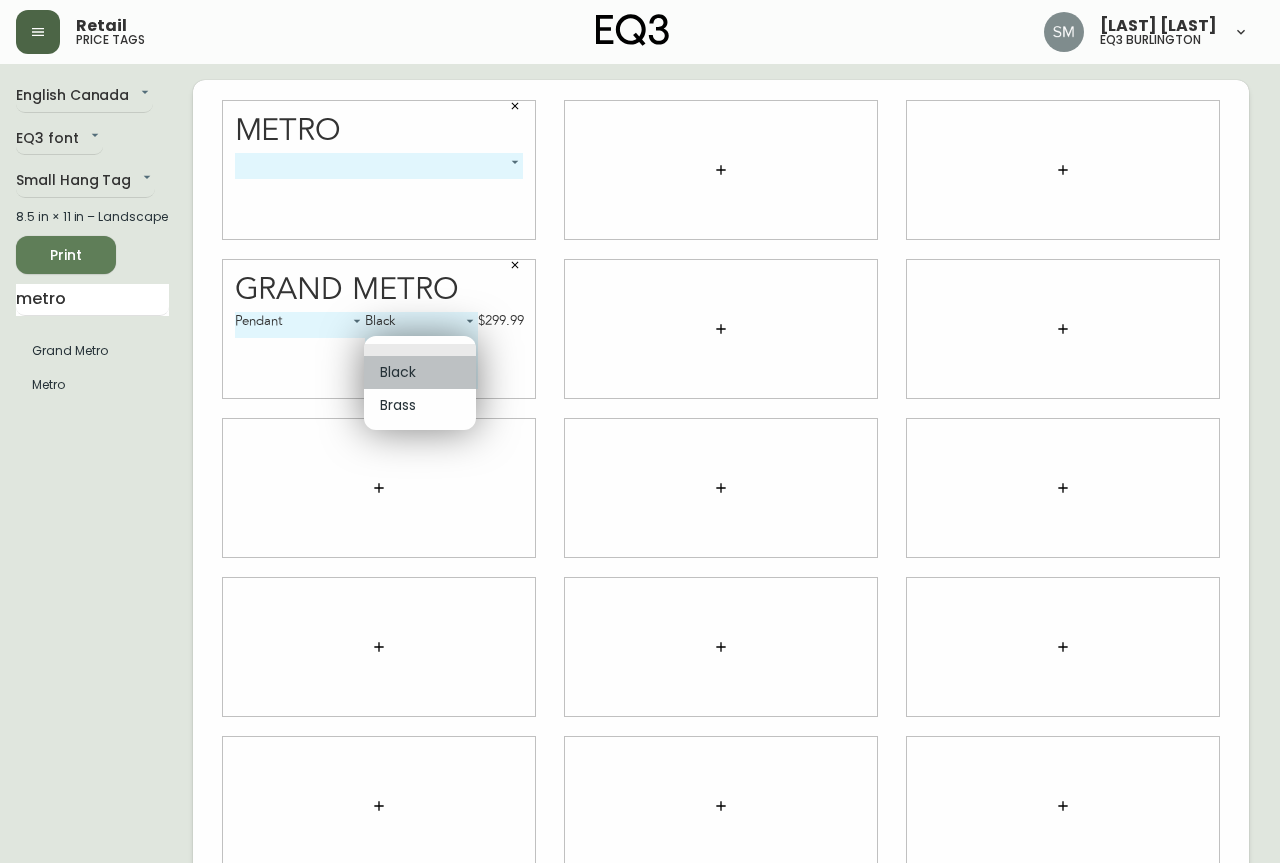 click on "Black" at bounding box center [420, 372] 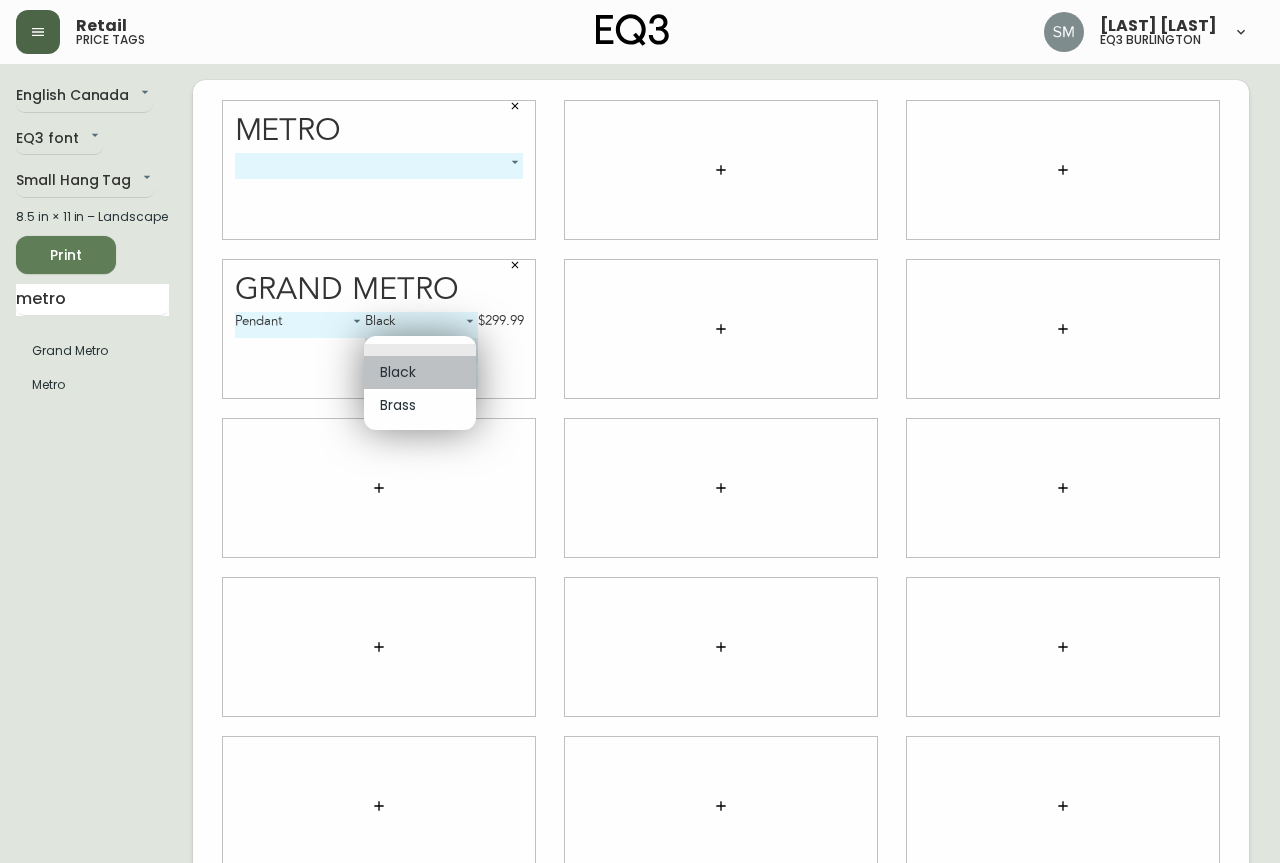 type on "0" 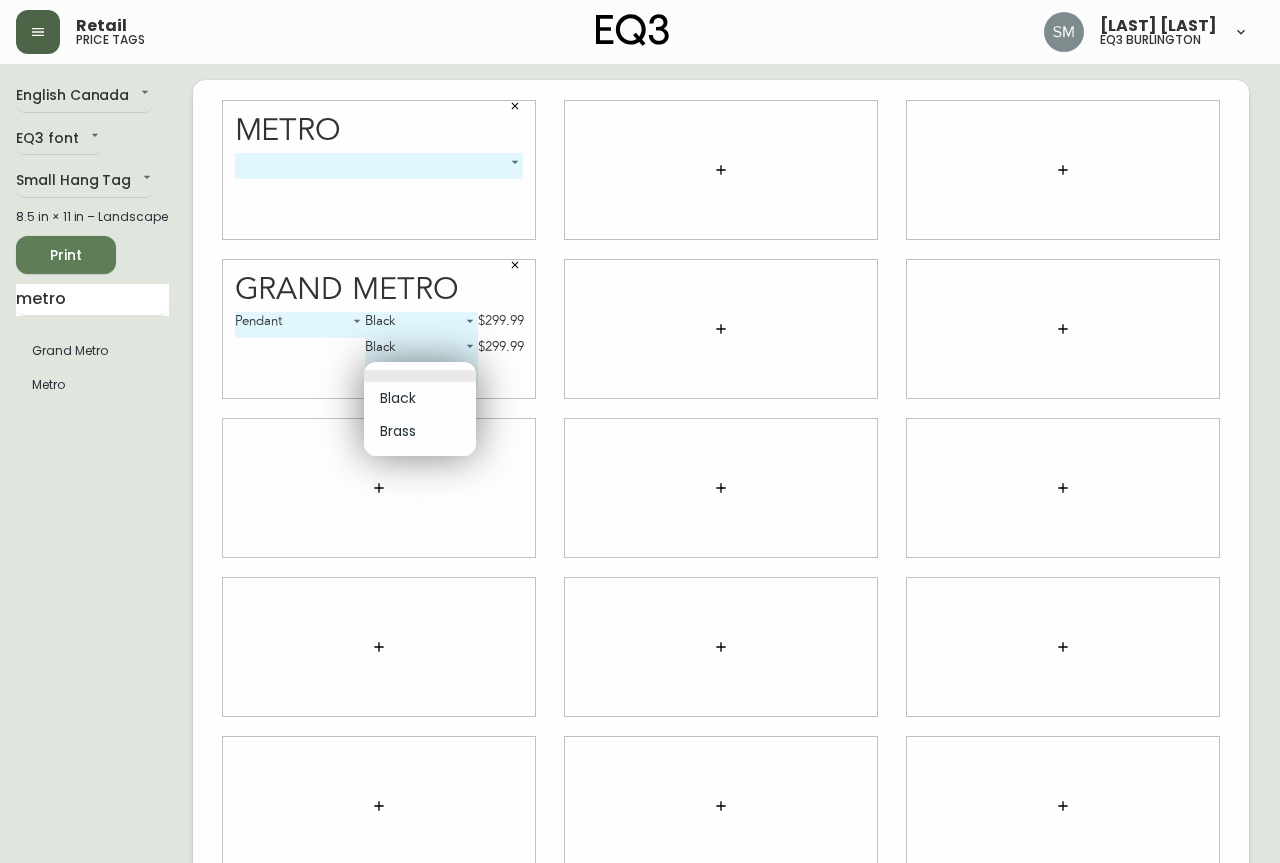 click on "Retail price tags [LAST] [LAST] eq3 burlington   English [STATE] en_CA EQ3 font EQ3 Small Hang Tag small 8.5 in × 11 in – Landscape Print metro Grand Metro Metro Metro ​ -1 Grand Metro Pendant 0 Black 0   $299.99 Black 0   $299.99 ​
Black Brass" at bounding box center (640, 448) 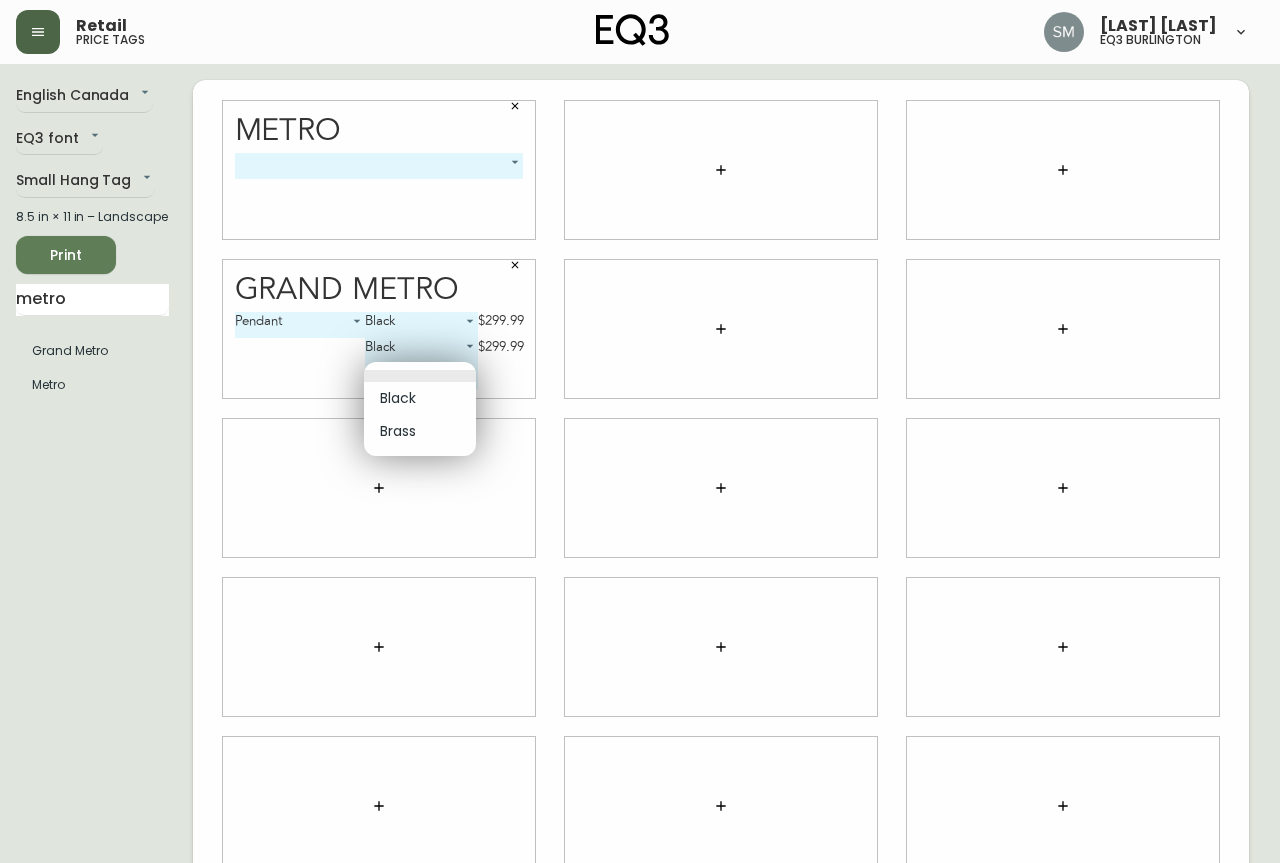 click on "Brass" at bounding box center (420, 431) 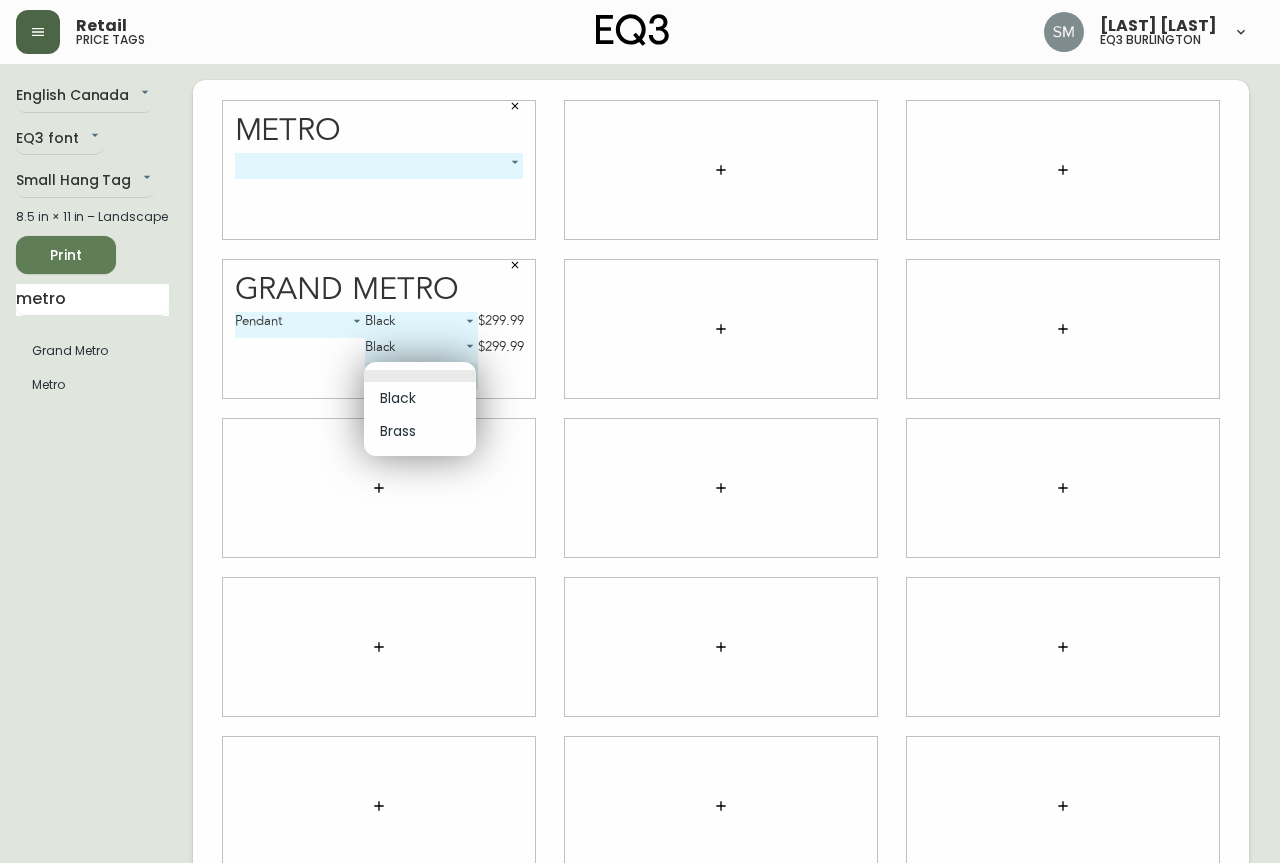type on "1" 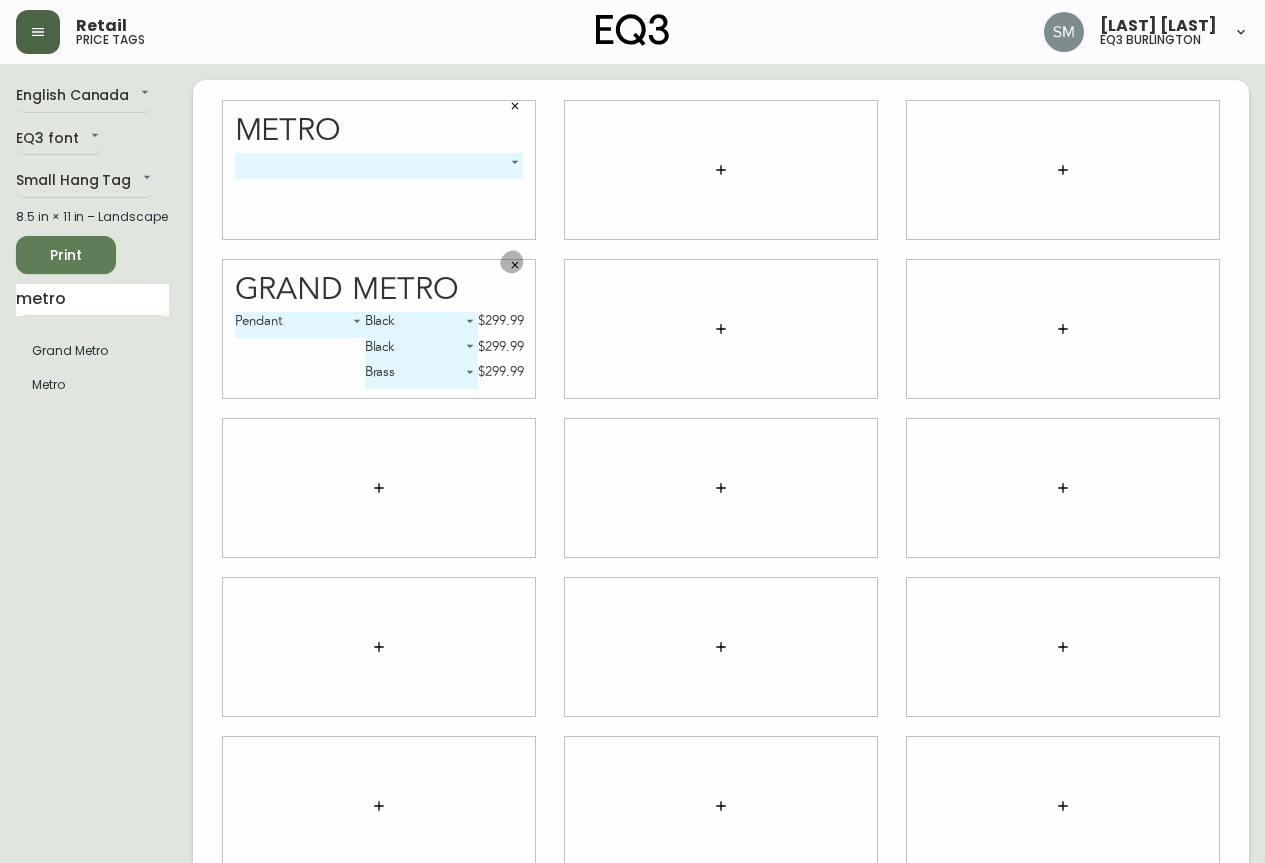 click 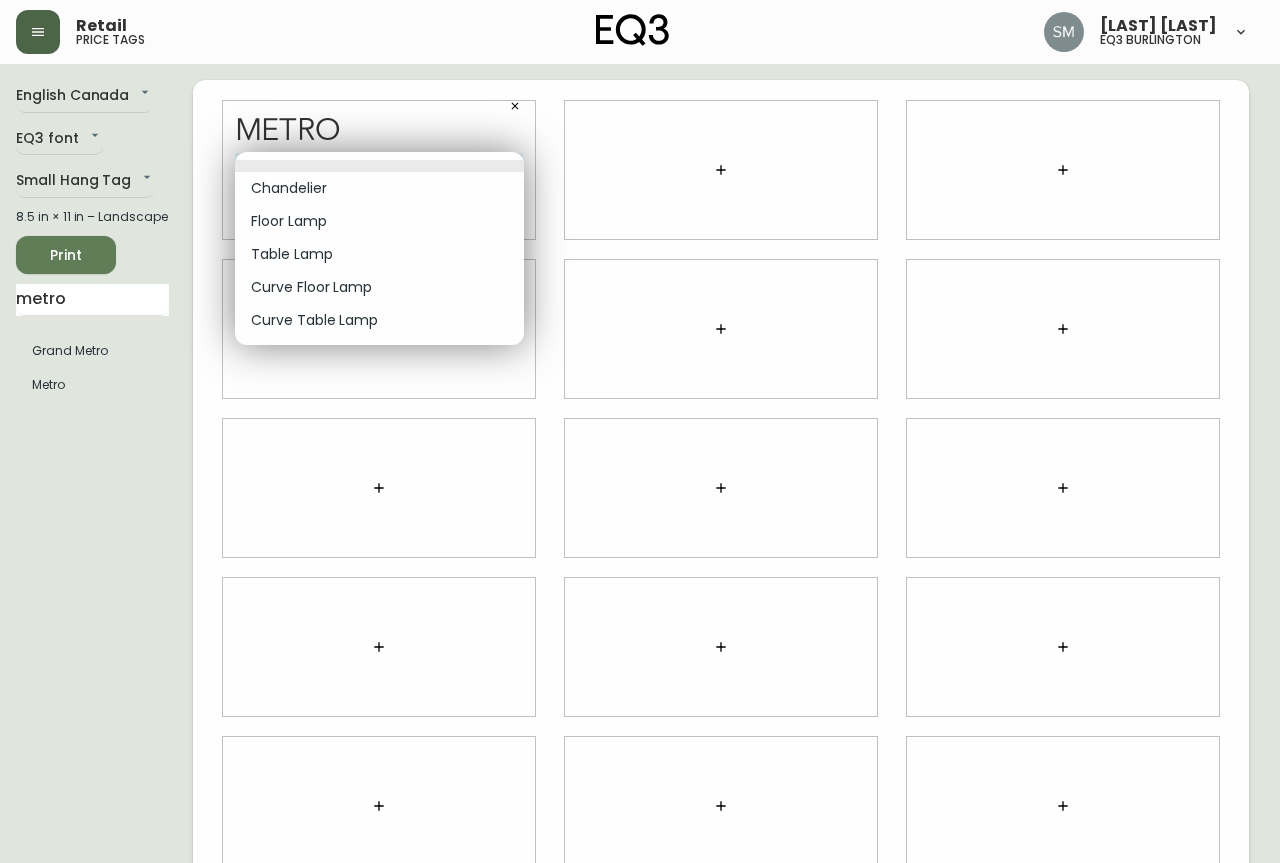 click on "Retail price tags [LAST] [LAST] eq3 burlington   English [STATE] en_CA EQ3 font EQ3 Small Hang Tag small 8.5 in × 11 in – Landscape Print metro Grand Metro Metro Metro ​ -1
Chandelier Floor Lamp Table Lamp Curve Floor Lamp Curve Table Lamp" at bounding box center (640, 448) 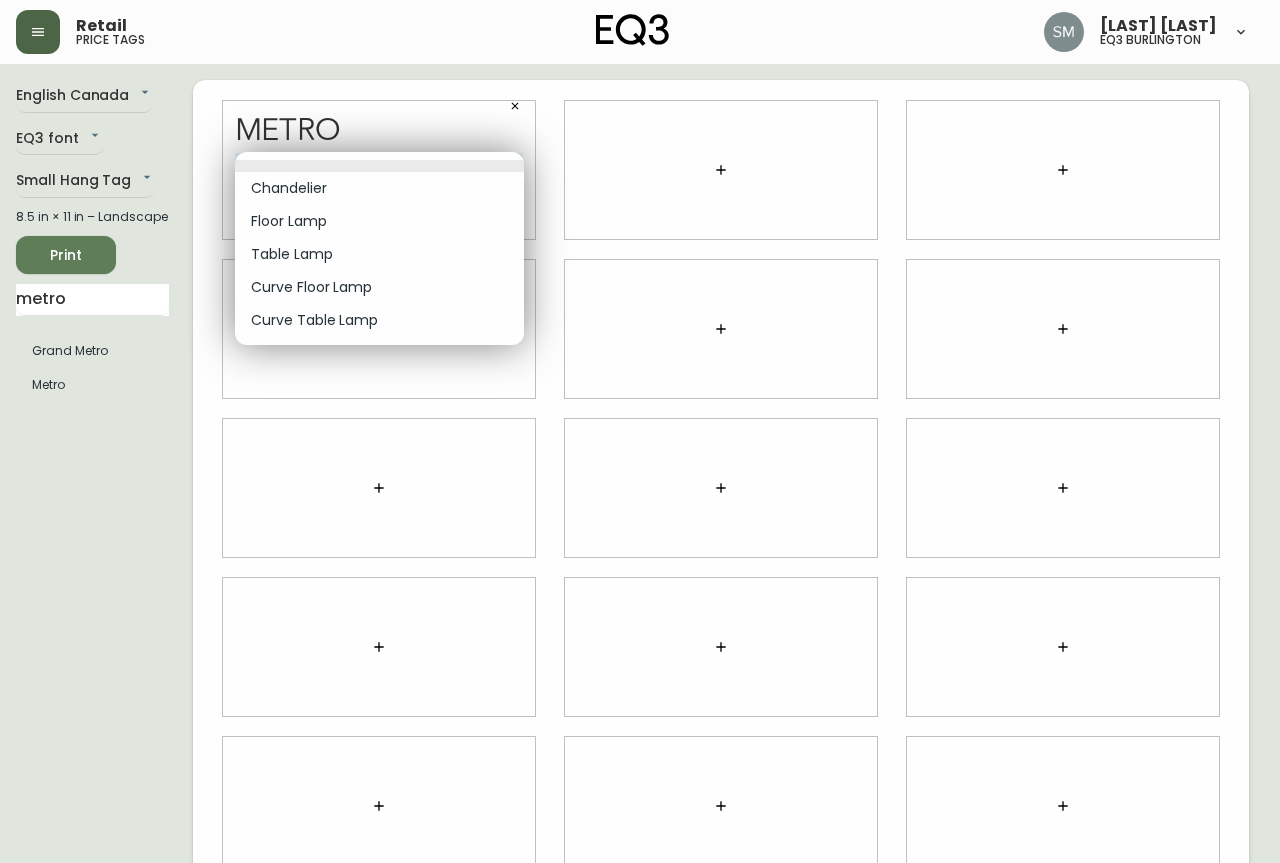 click at bounding box center [640, 431] 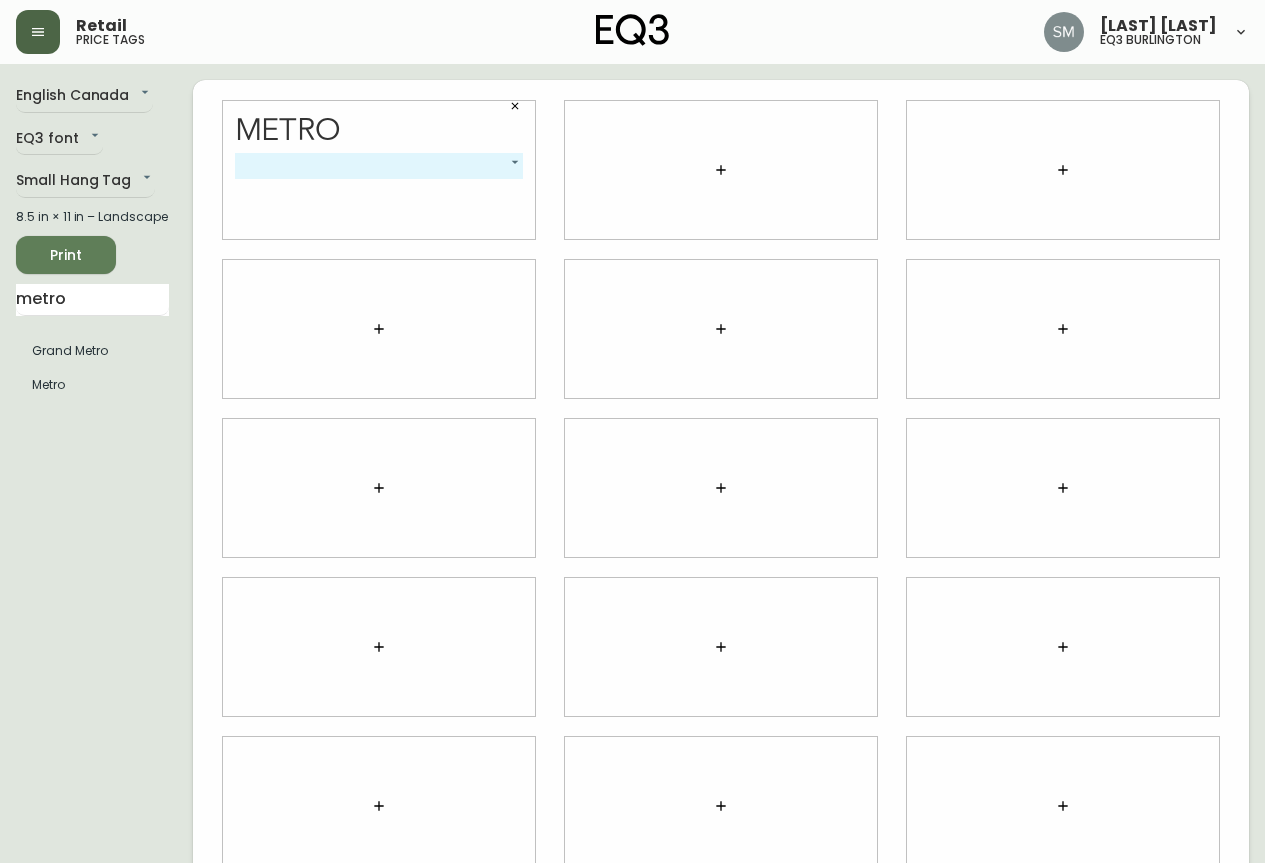 click at bounding box center (515, 106) 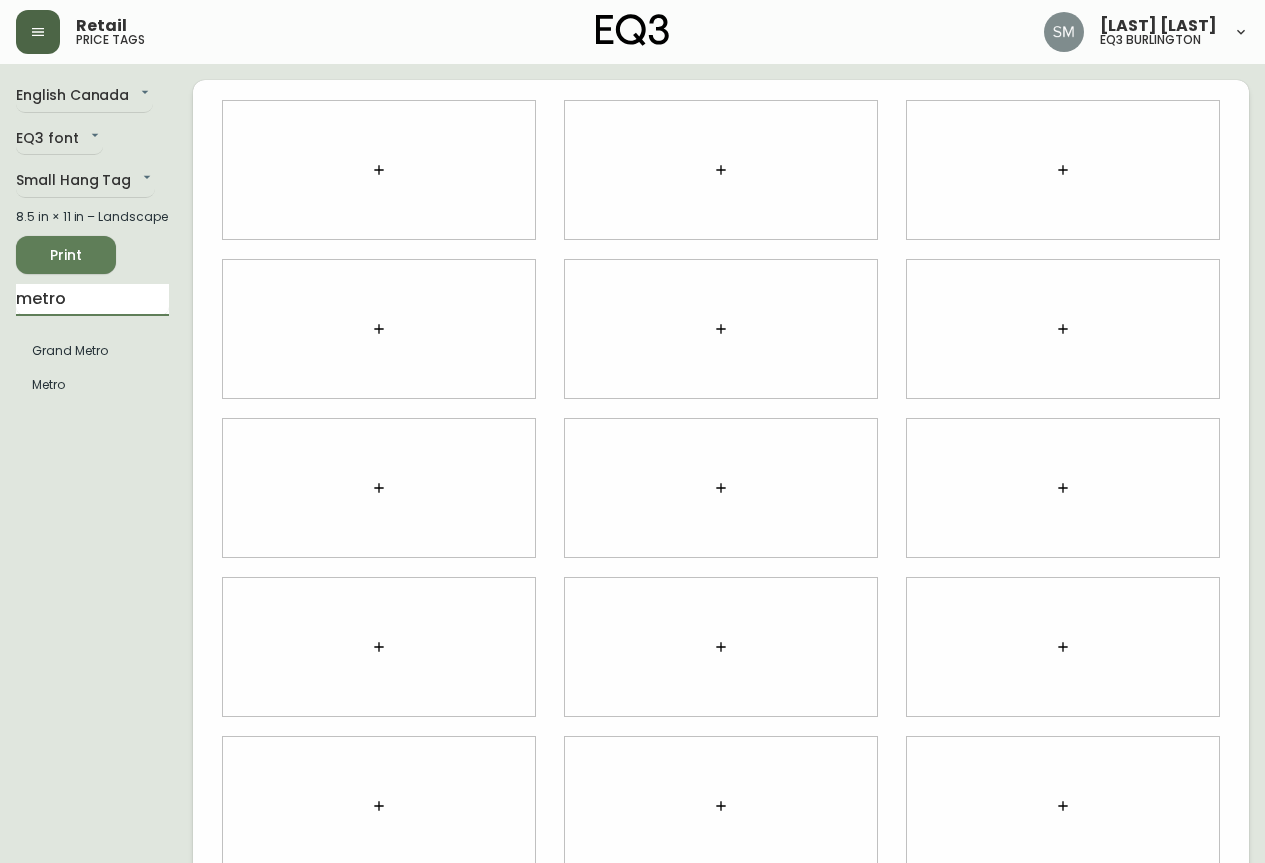 drag, startPoint x: 96, startPoint y: 291, endPoint x: 0, endPoint y: 309, distance: 97.67292 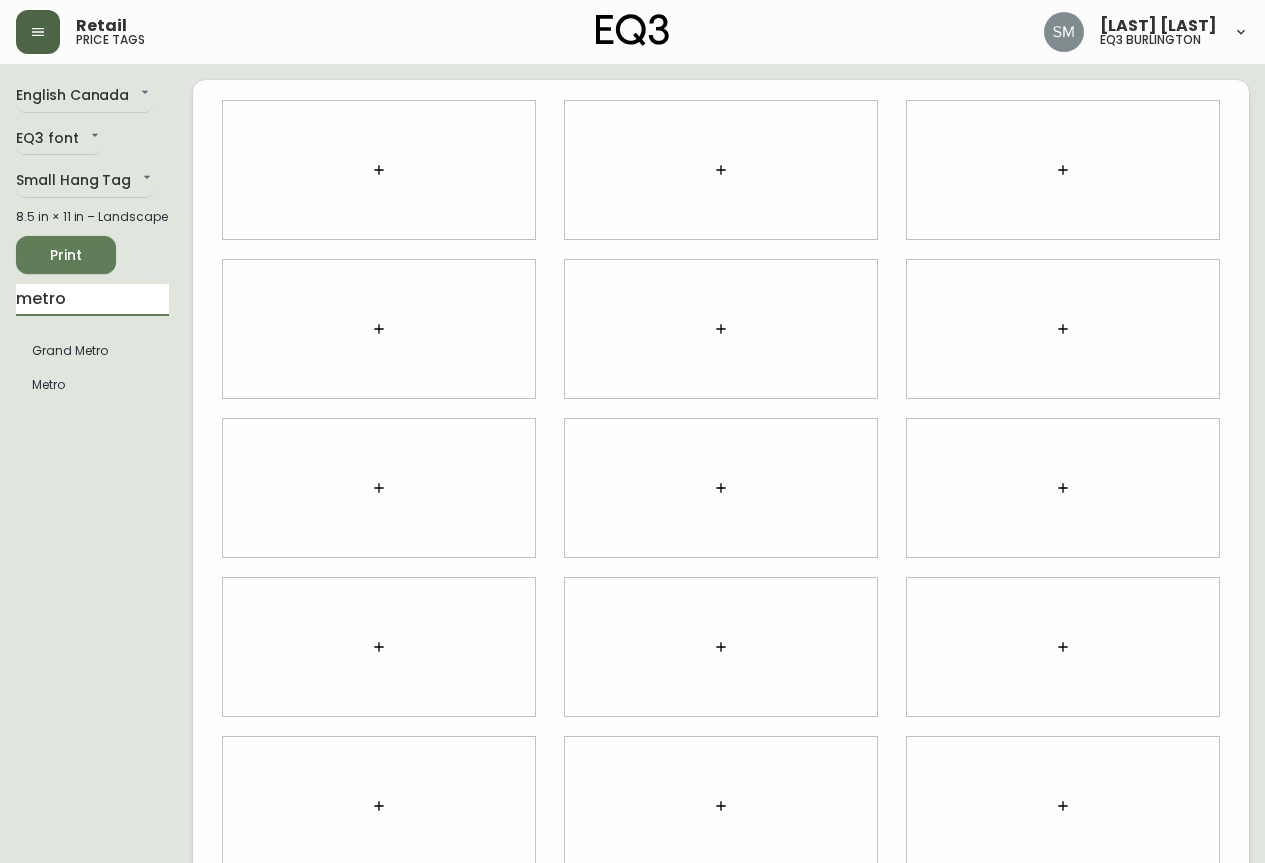 click on "English [STATE] en_CA EQ3 font EQ3 Small Hang Tag small 8.5 in × 11 in – Landscape Print metro Grand Metro Metro" at bounding box center [632, 480] 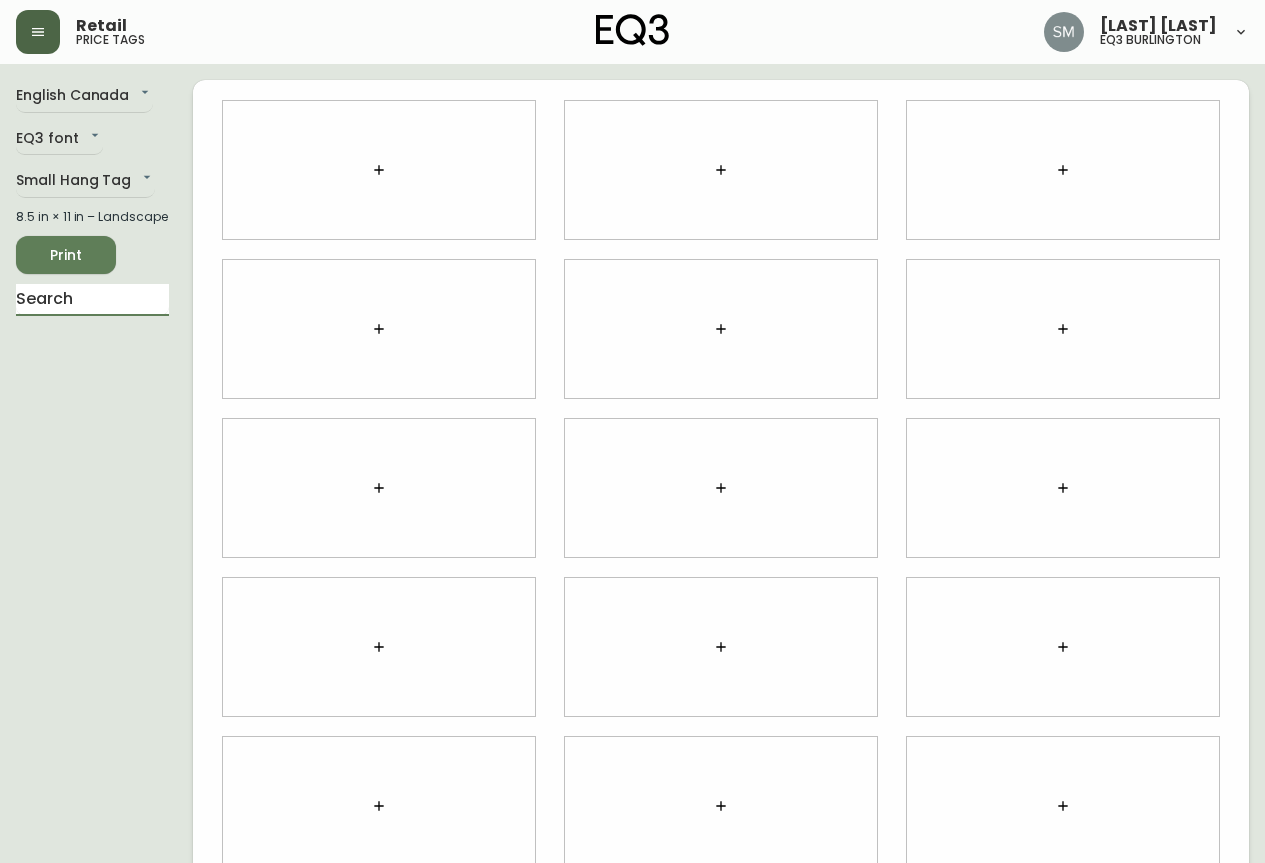 type 